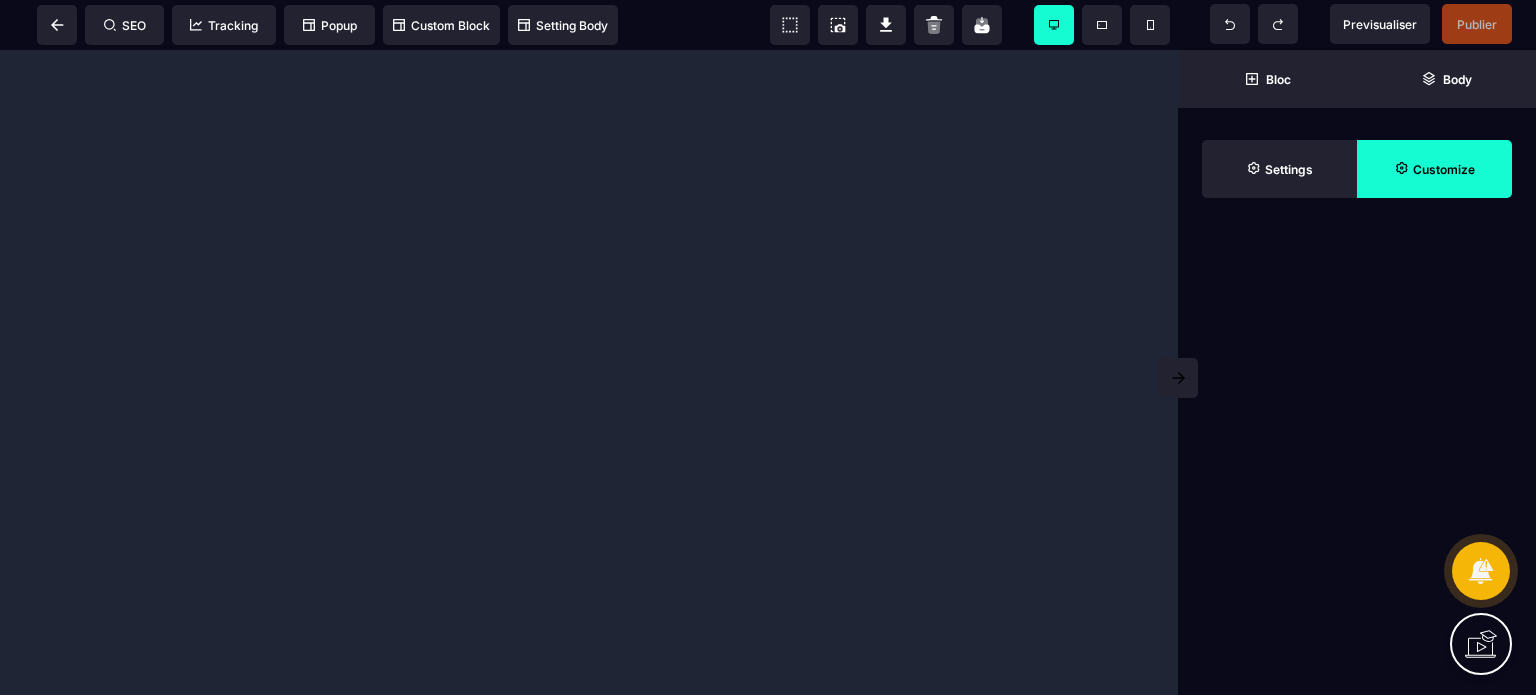 scroll, scrollTop: 0, scrollLeft: 0, axis: both 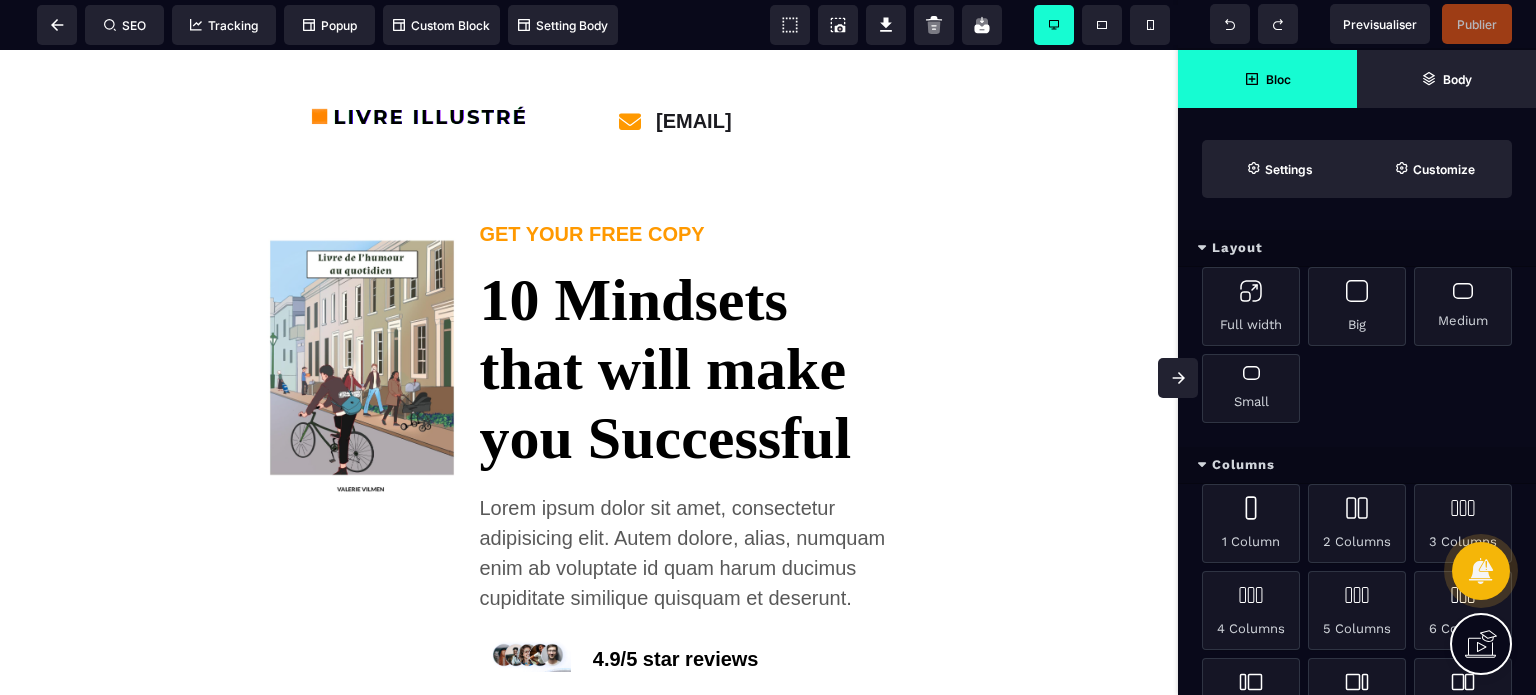 click at bounding box center [1178, 378] 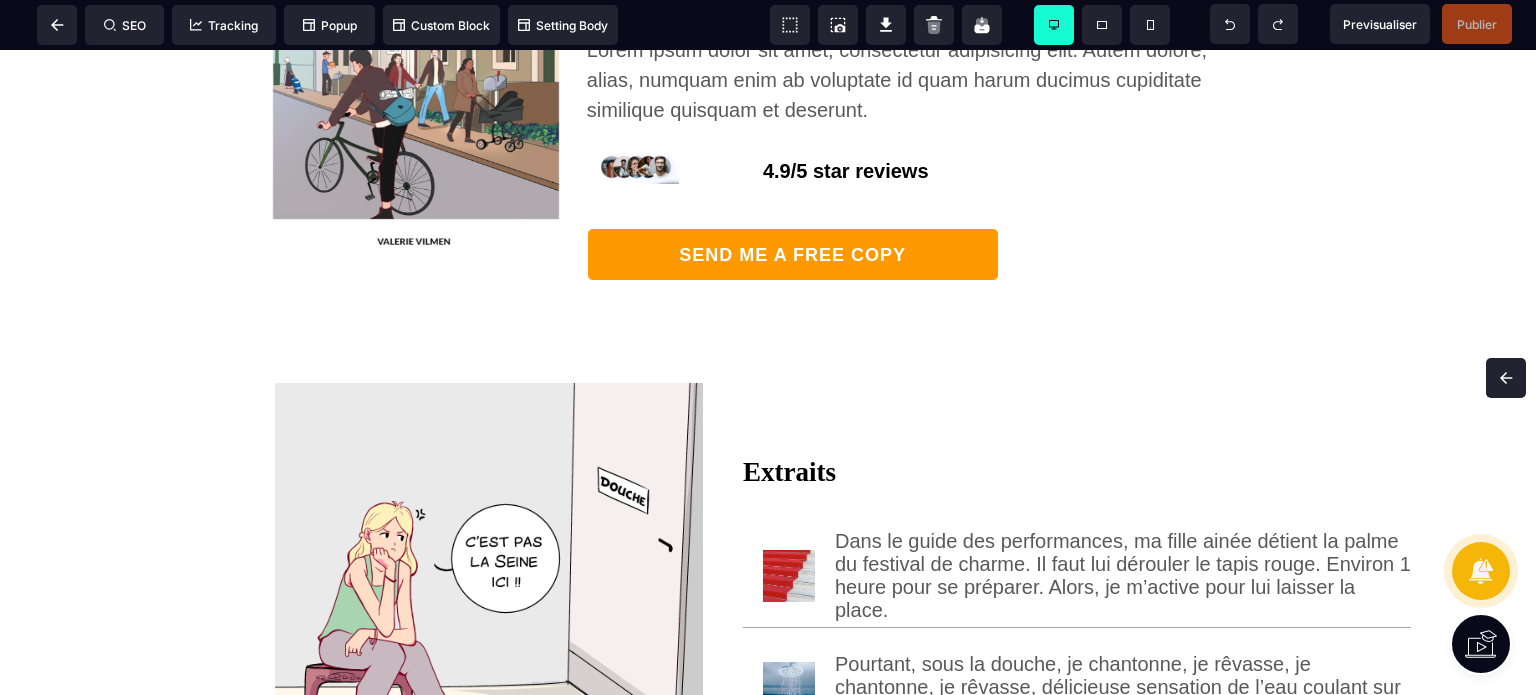 scroll, scrollTop: 364, scrollLeft: 0, axis: vertical 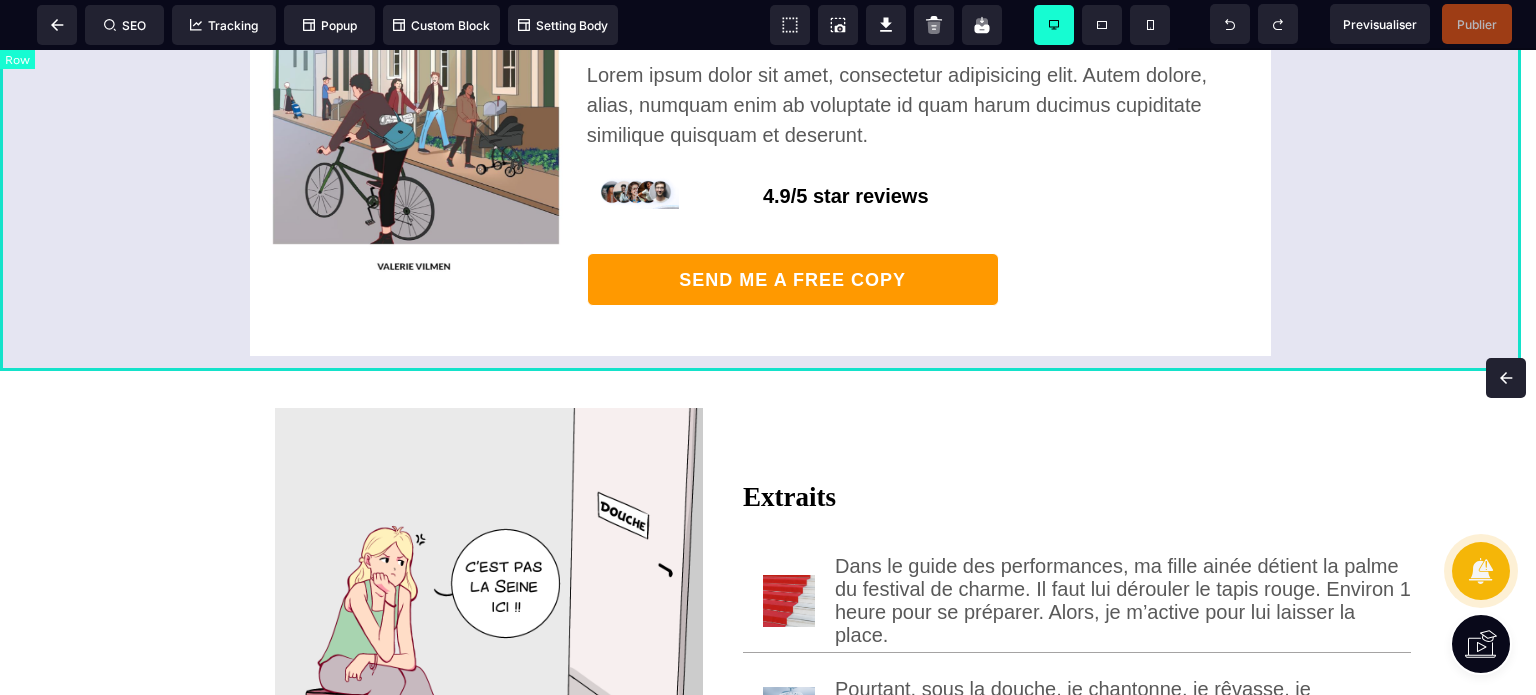 click on "[EMAIL] GET YOUR FREE COPY 10 Mindsets that will make you Successful Lorem ipsum dolor sit amet, consectetur adipisicing elit. Autem dolore, alias, numquam enim ab voluptate id quam harum ducimus cupiditate similique quisquam et deserunt. 4.9/5 star reviews SEND ME A FREE COPY" at bounding box center [768, 27] 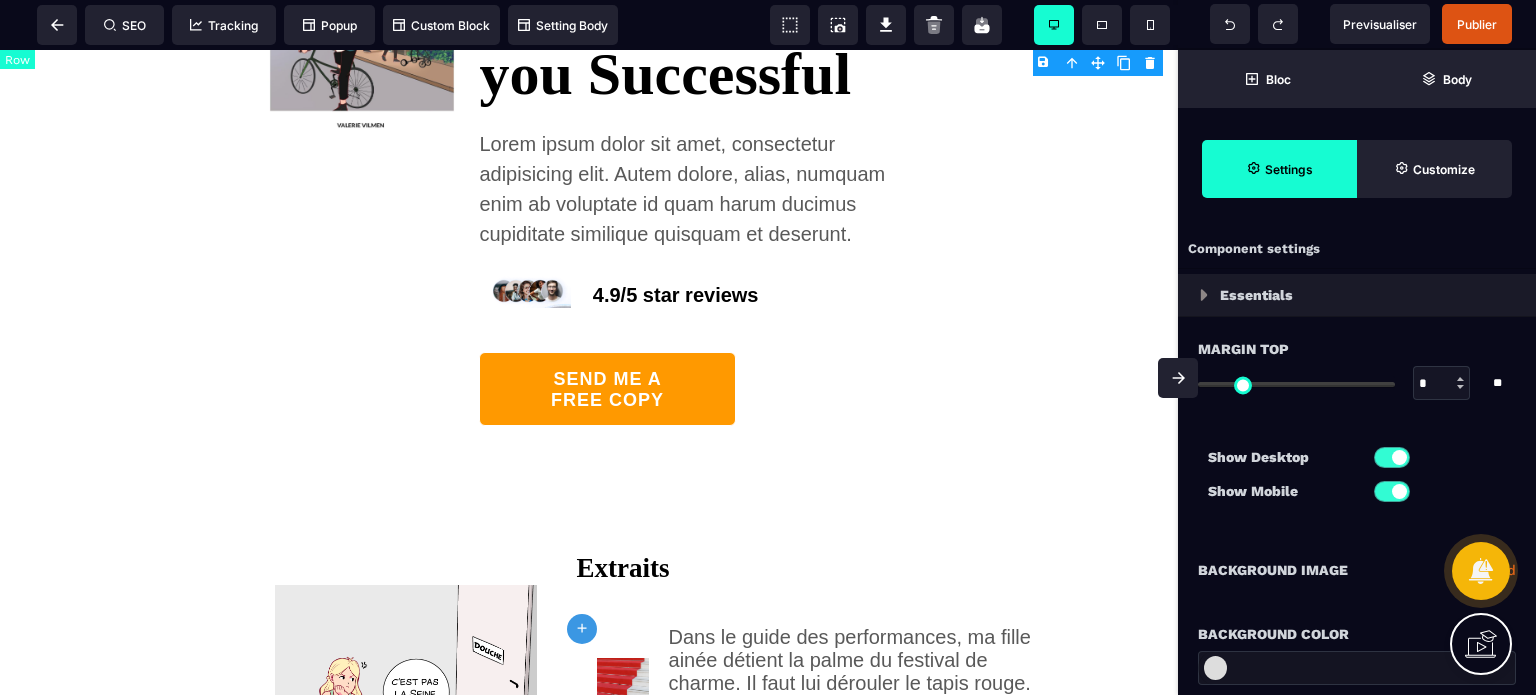 type on "*" 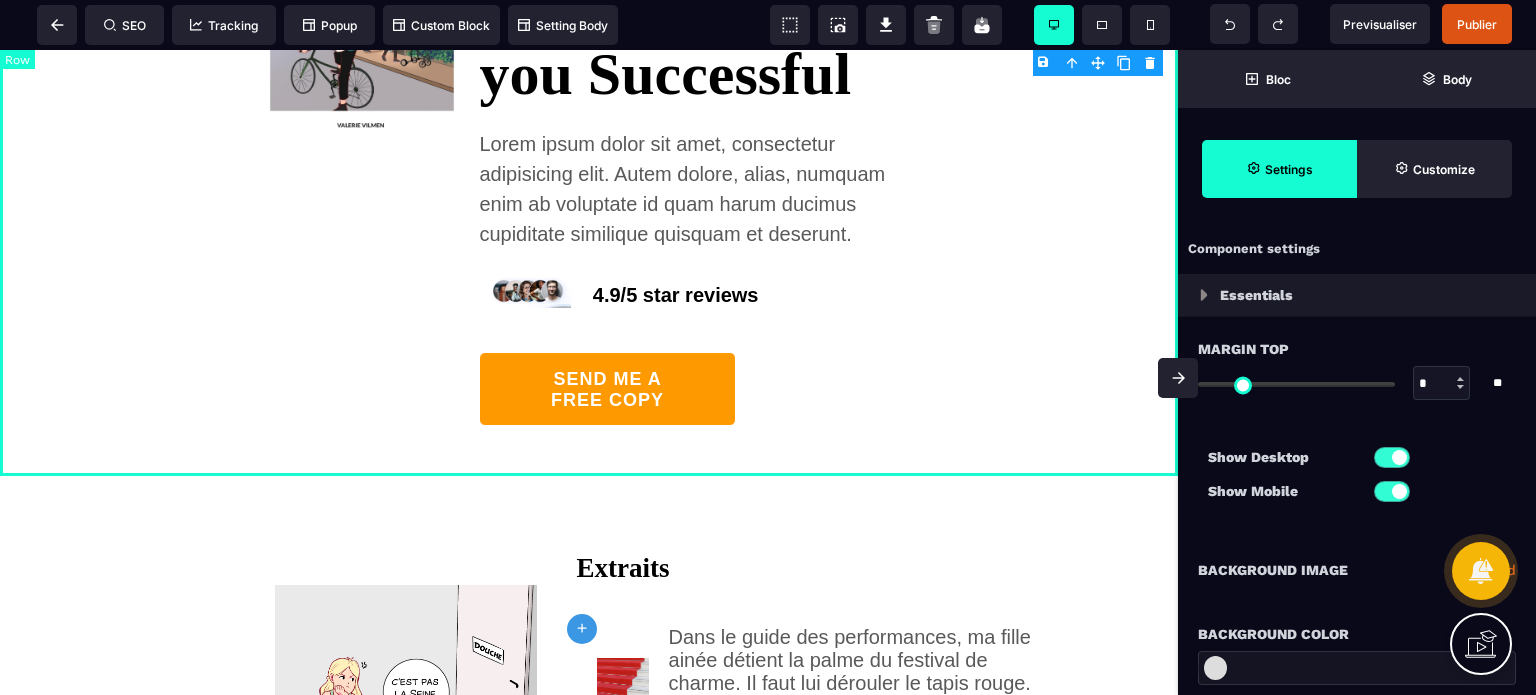 select 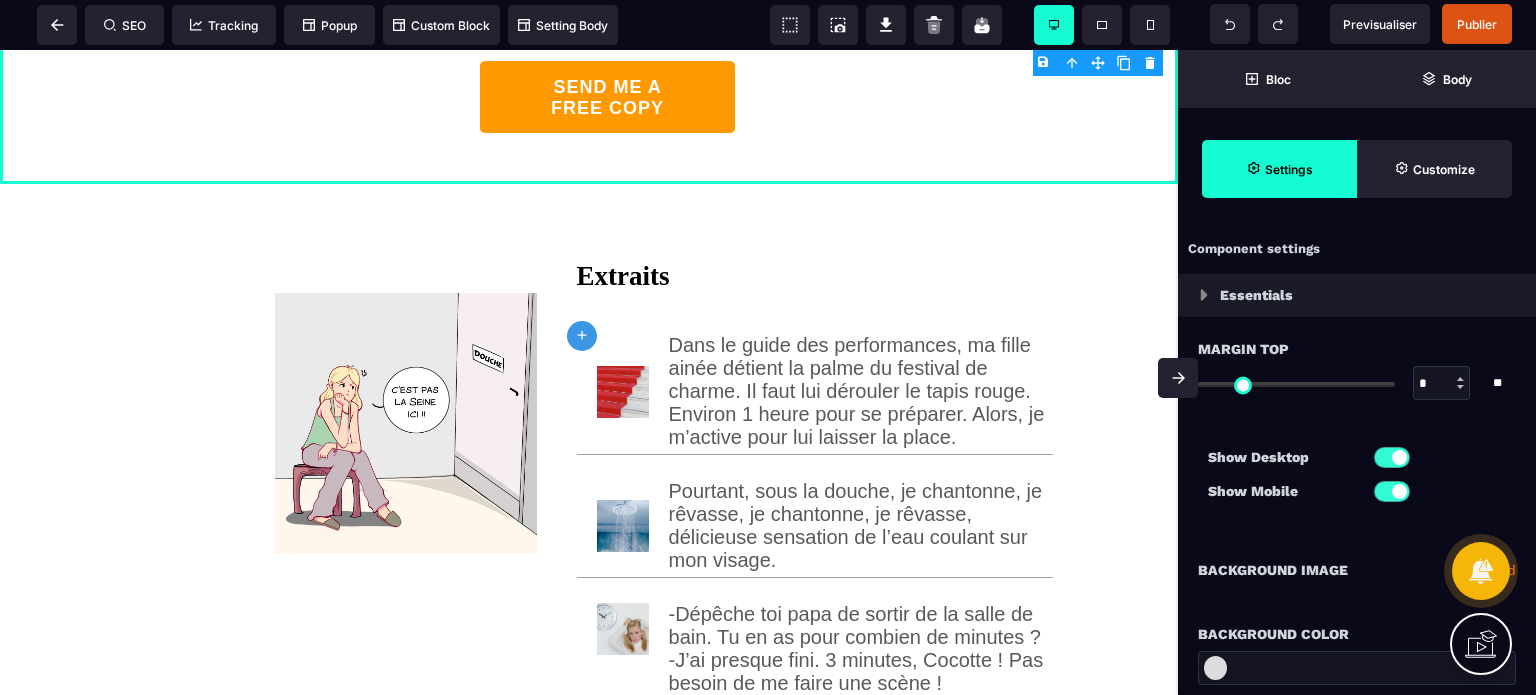 drag, startPoint x: 1167, startPoint y: 290, endPoint x: 1164, endPoint y: 412, distance: 122.03688 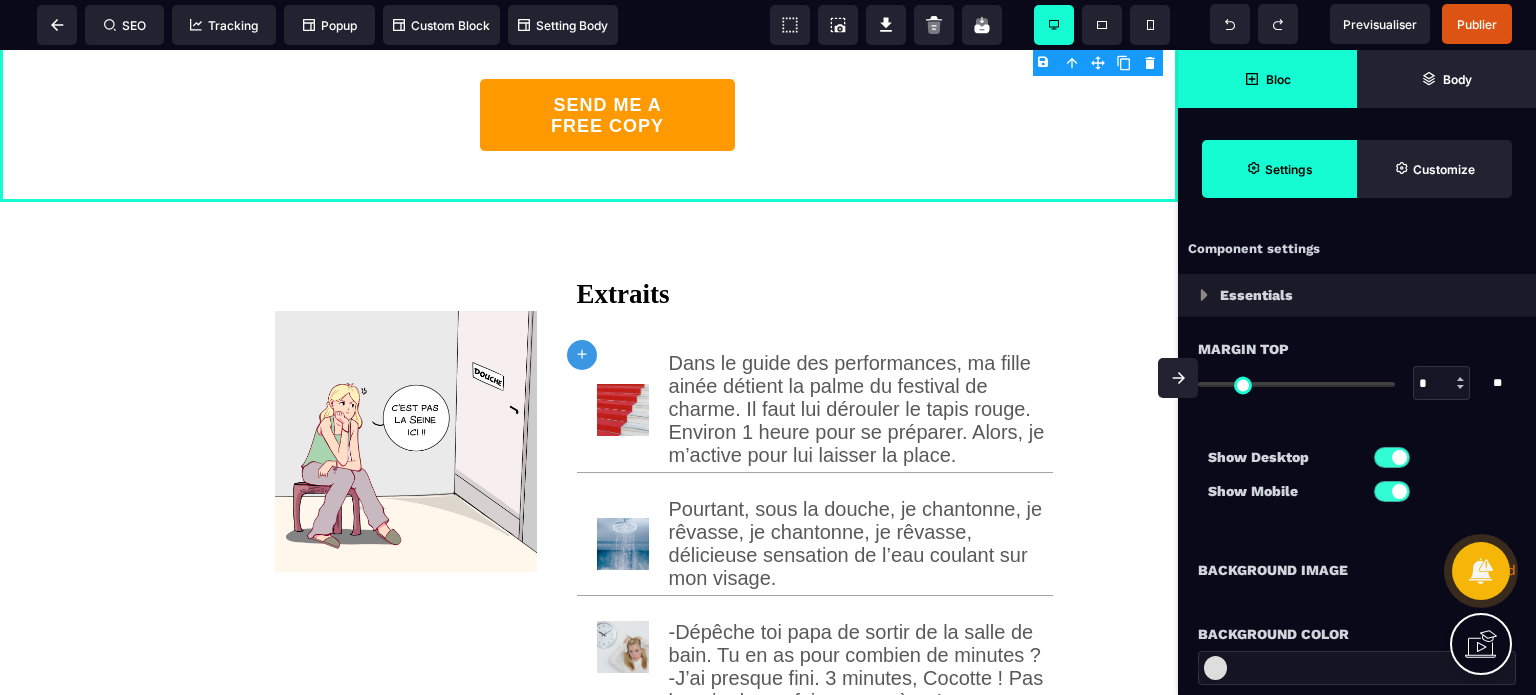 click on "Bloc" at bounding box center [1278, 79] 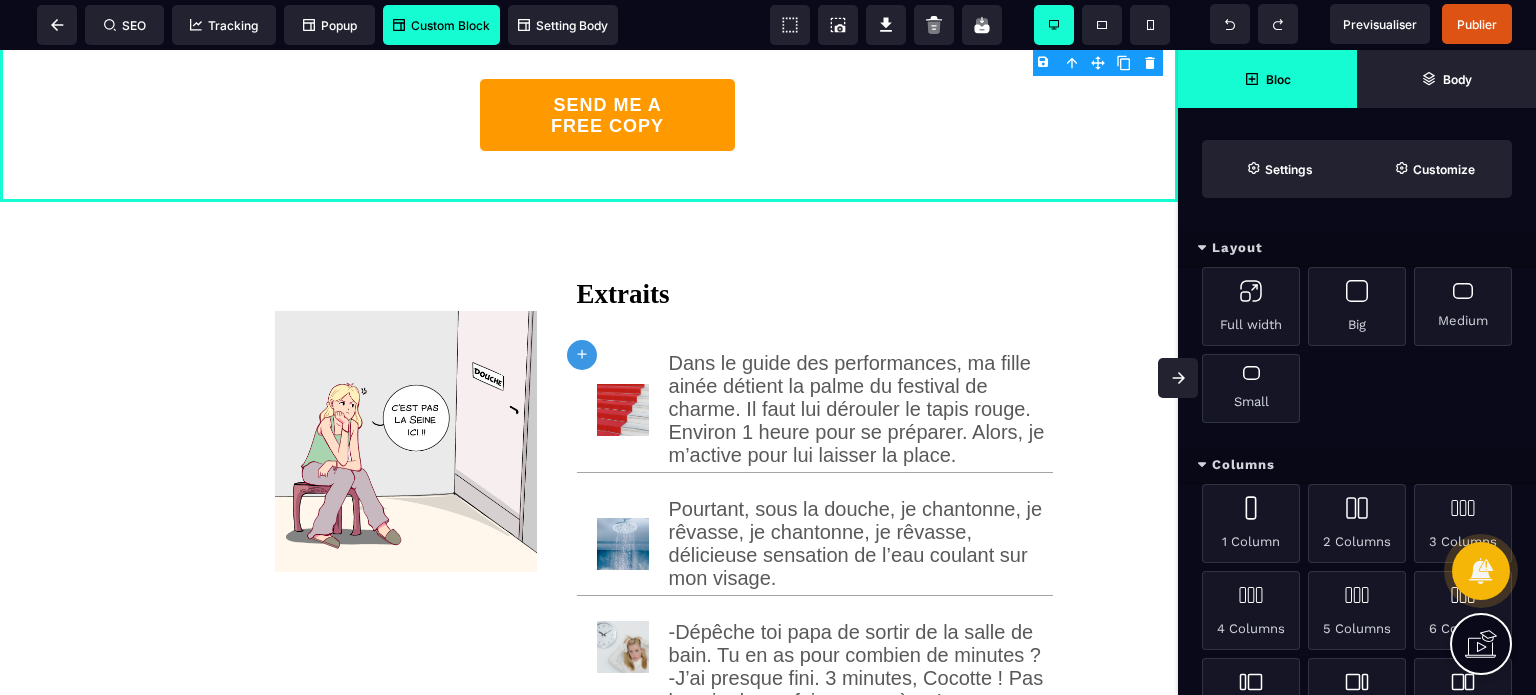 click on "Custom Block" at bounding box center (441, 25) 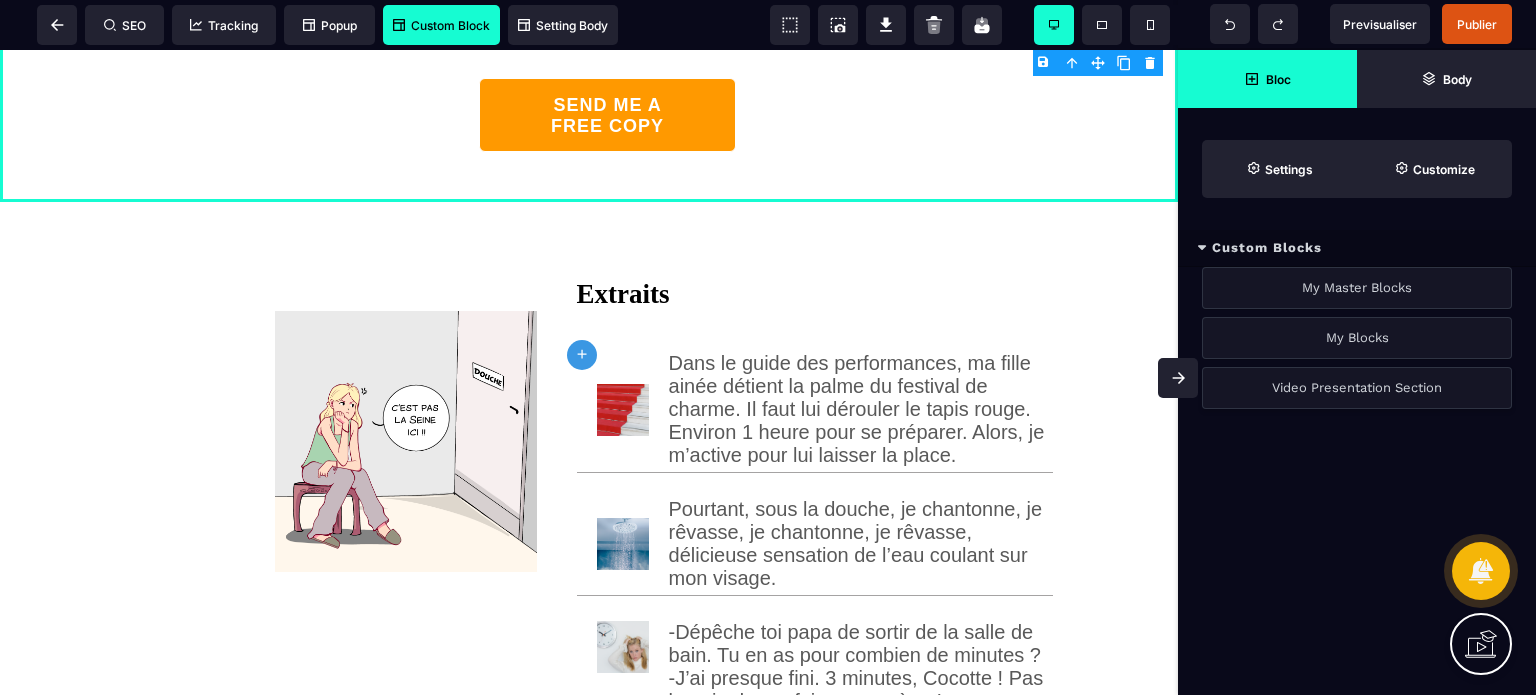 click on "Video Presentation Section" at bounding box center [1357, 388] 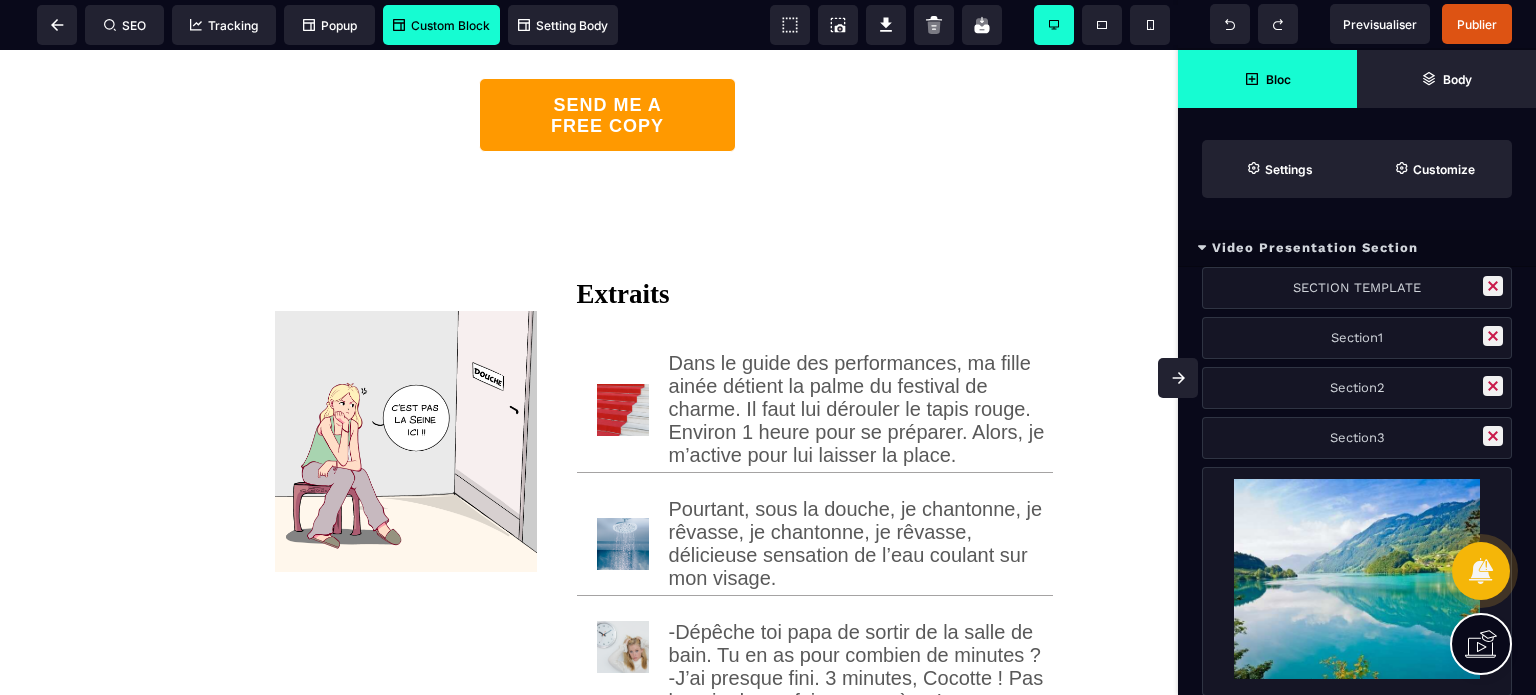 click 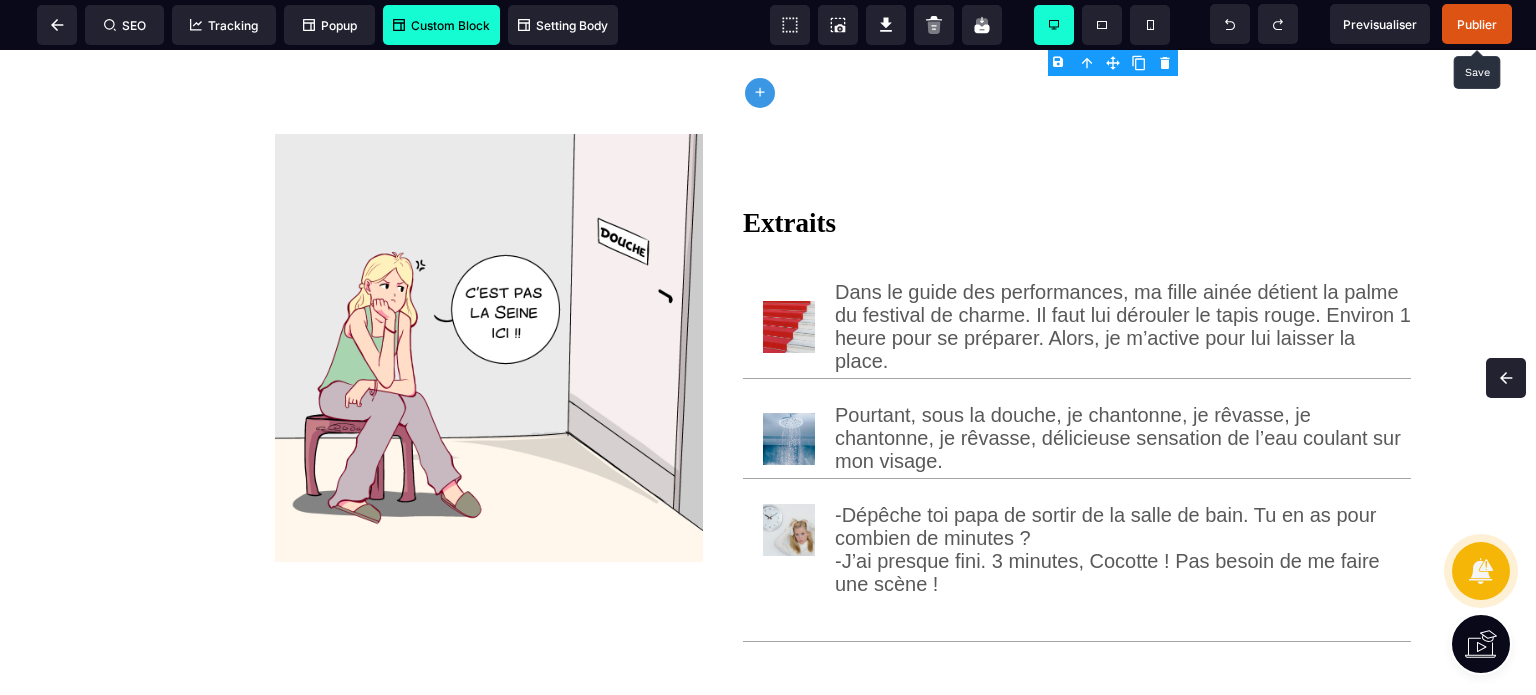 click on "Publier" at bounding box center [1477, 24] 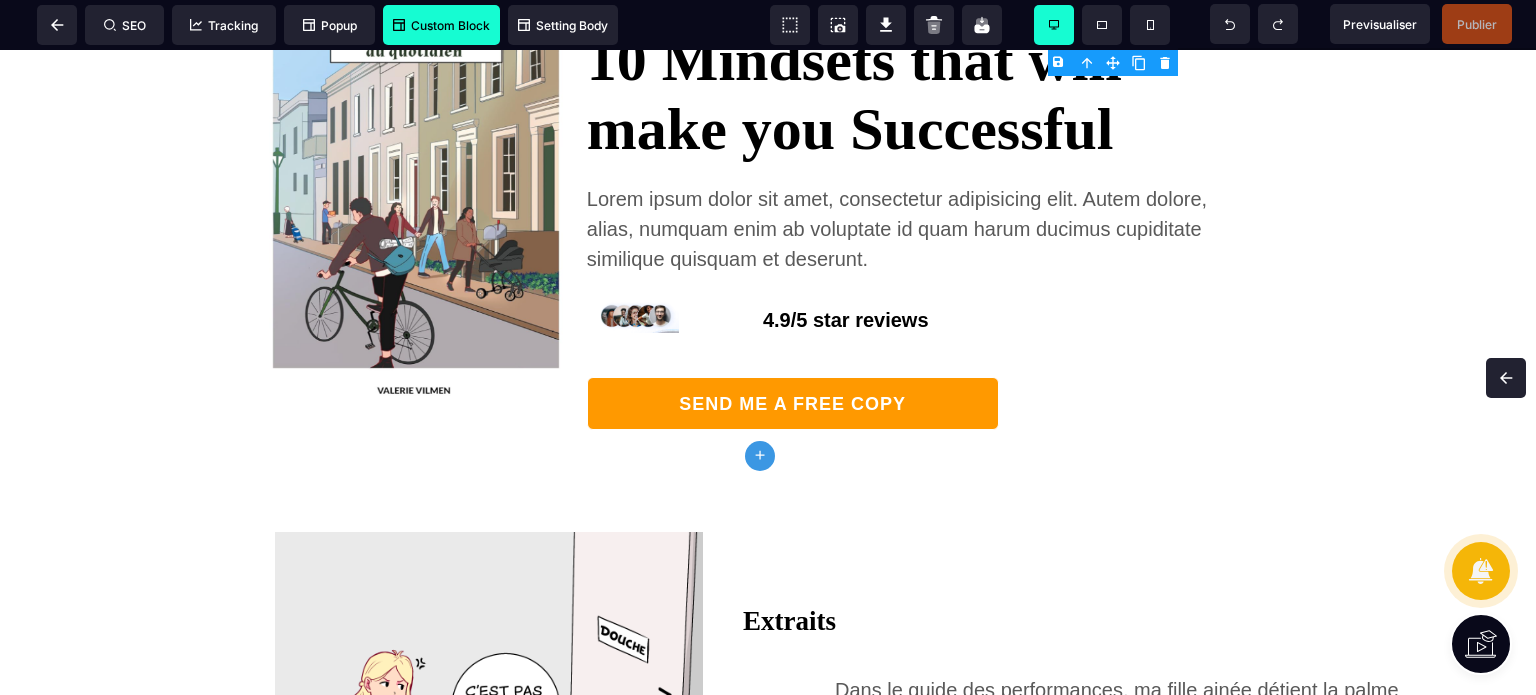 scroll, scrollTop: 226, scrollLeft: 0, axis: vertical 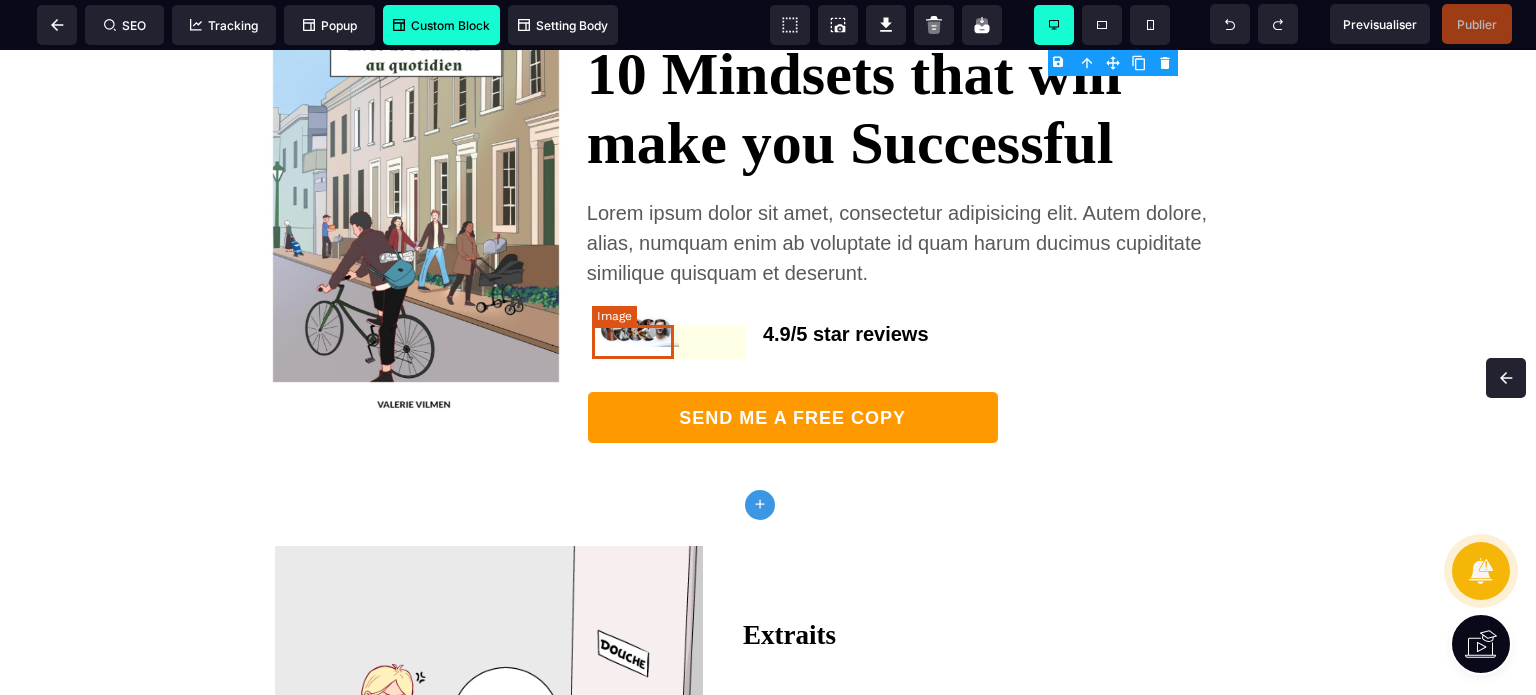 click at bounding box center [638, 330] 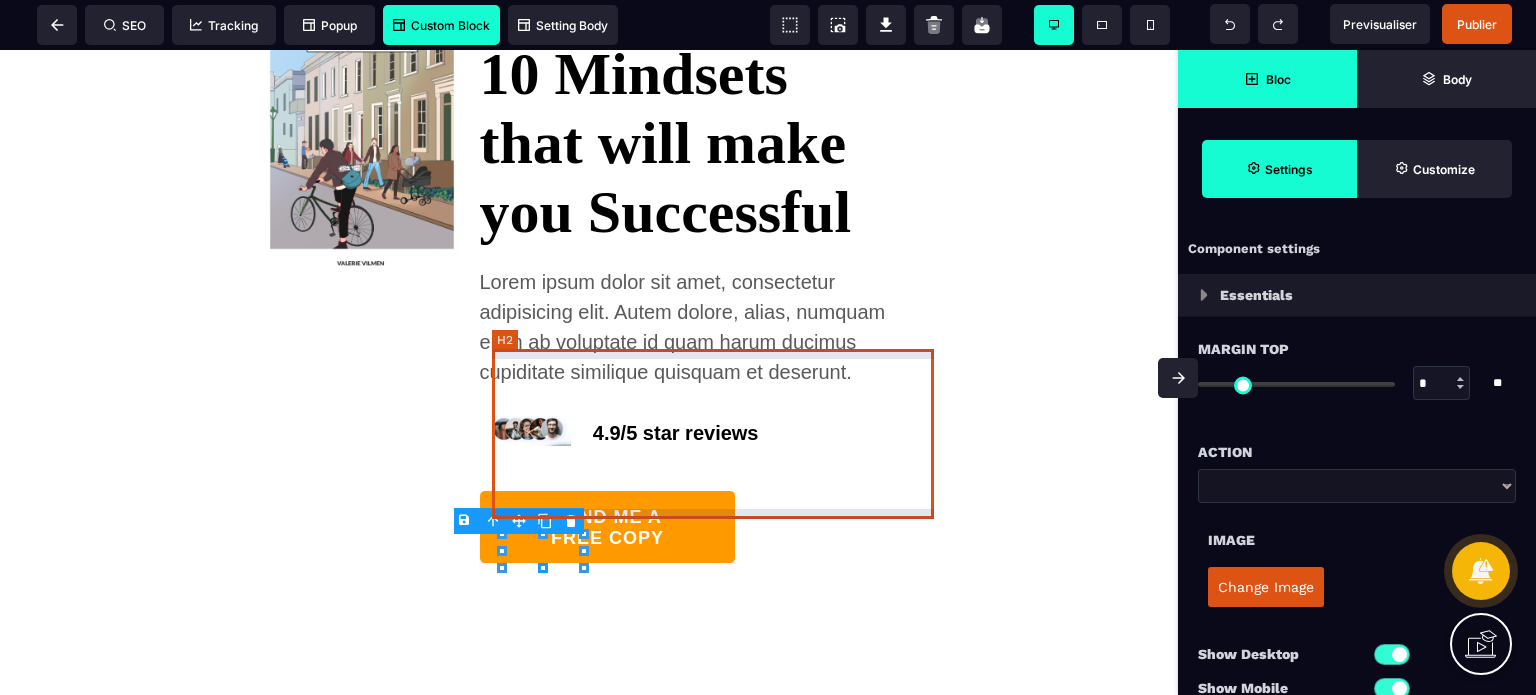 type on "**" 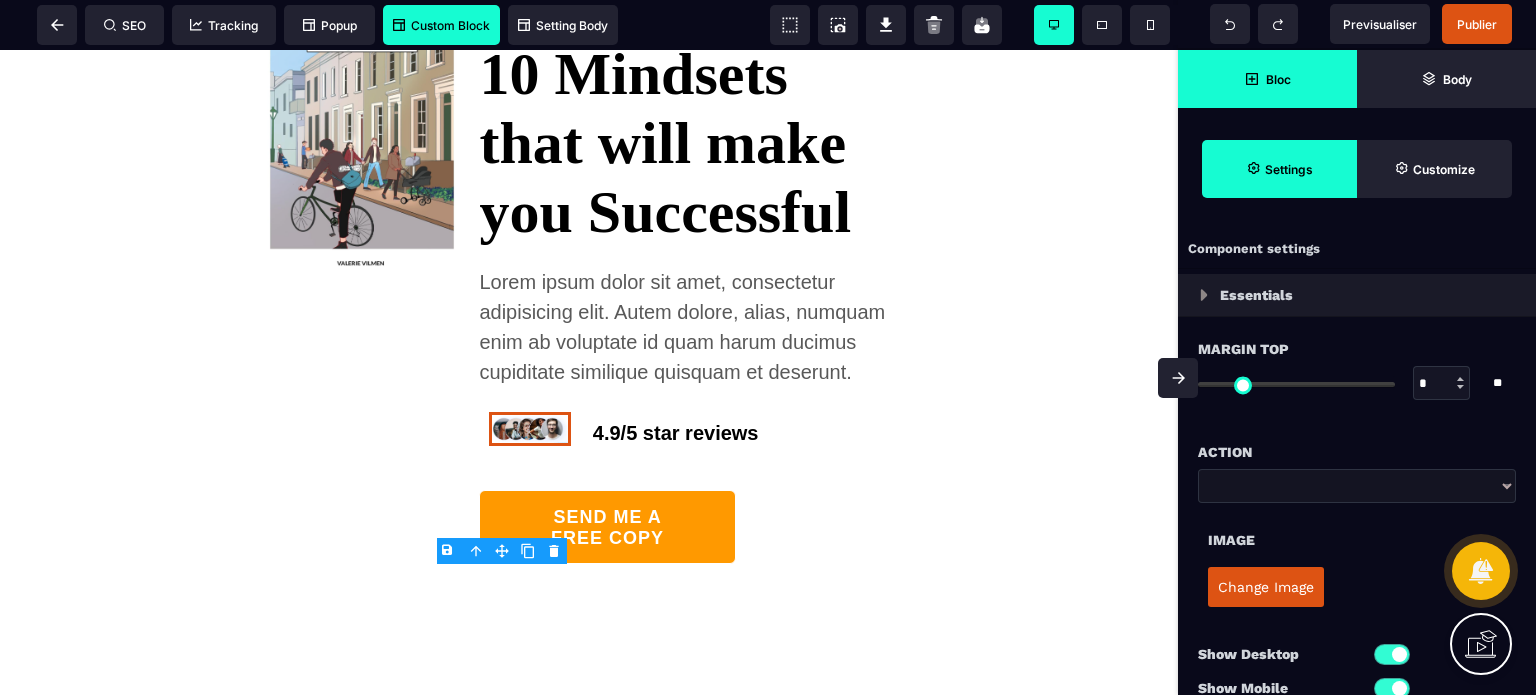 click on "Change Image" at bounding box center [1266, 587] 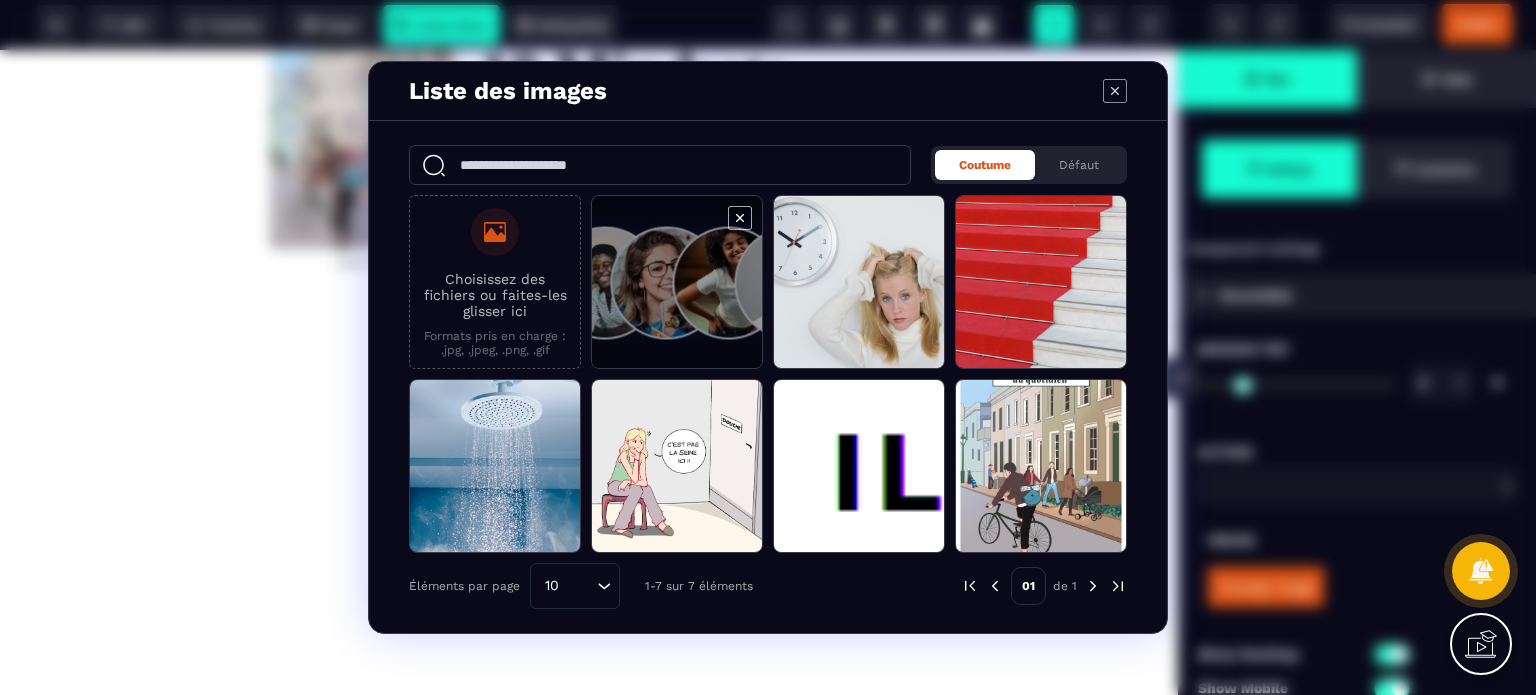 click at bounding box center [677, 283] 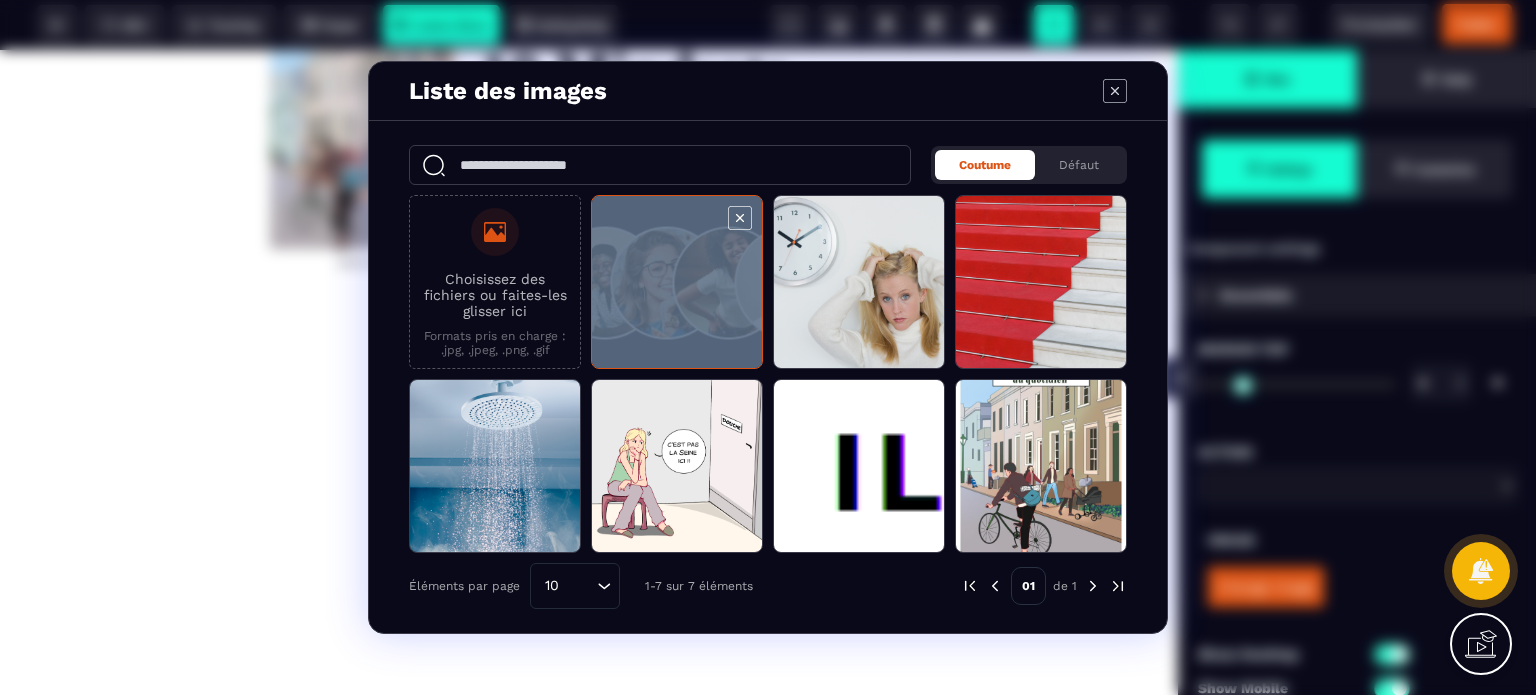 click at bounding box center (677, 283) 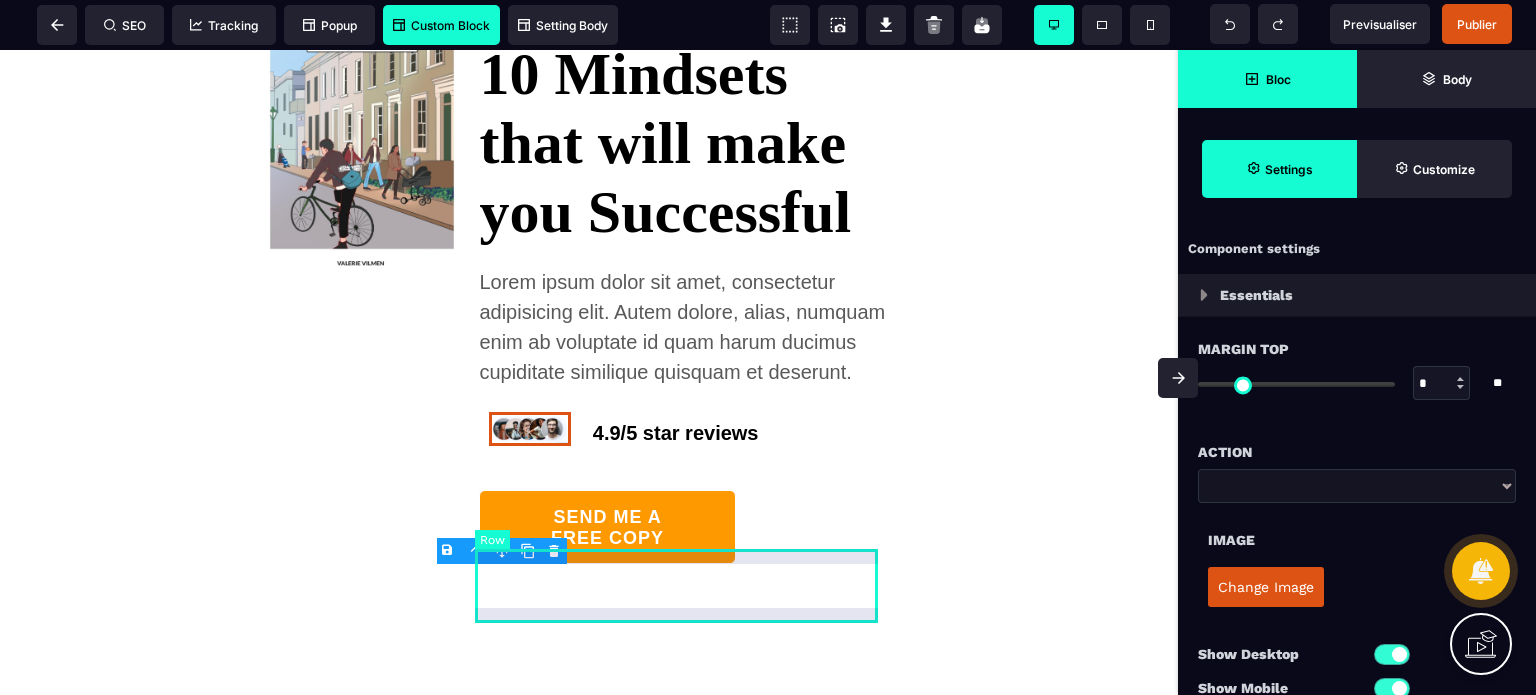 click on "4.9/5 star reviews" at bounding box center [686, 433] 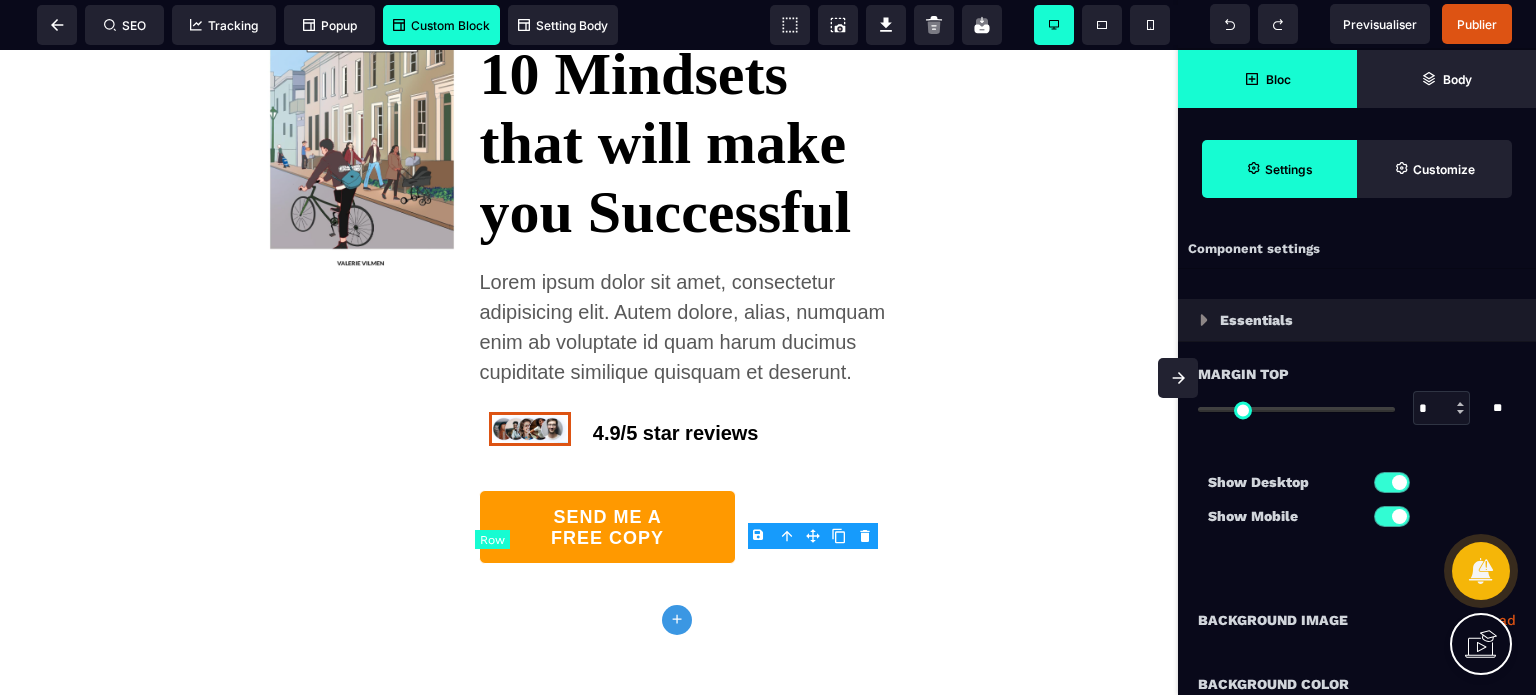 type on "*" 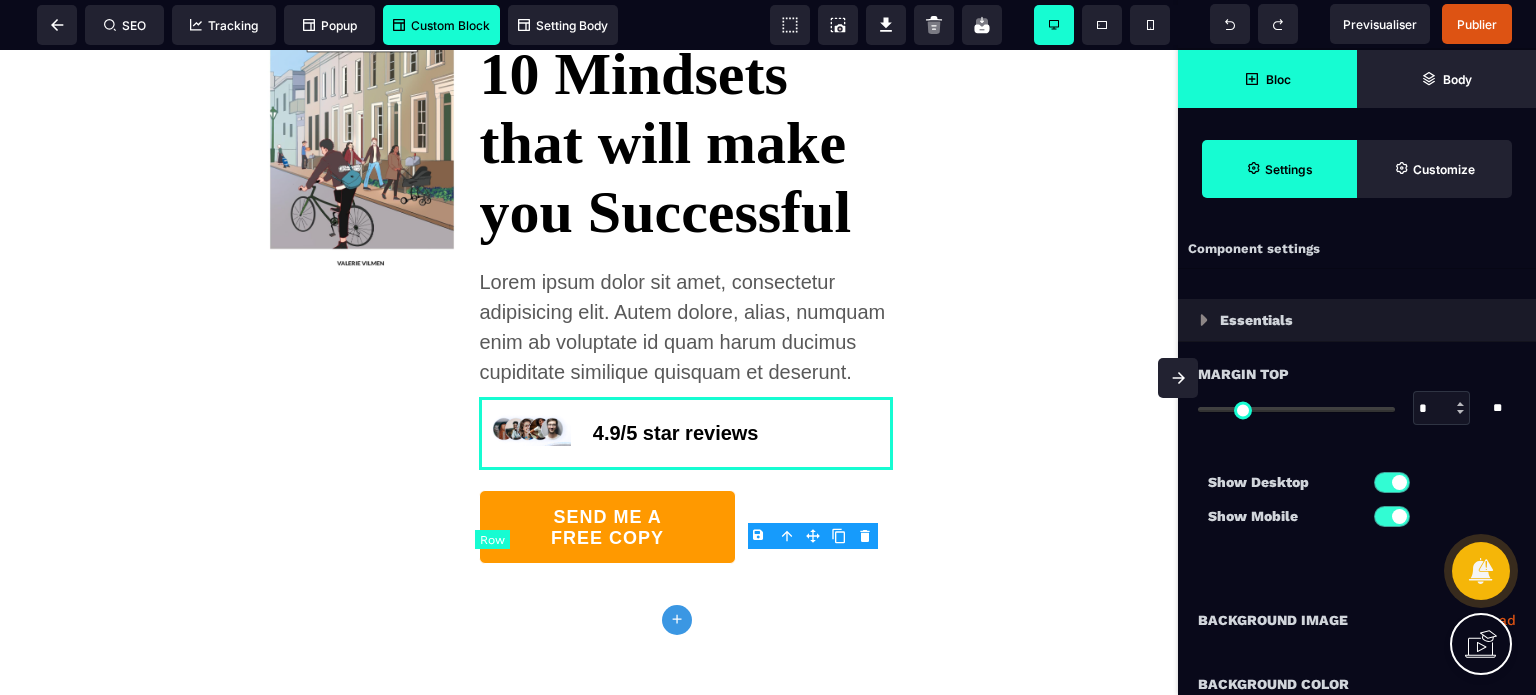 type on "*" 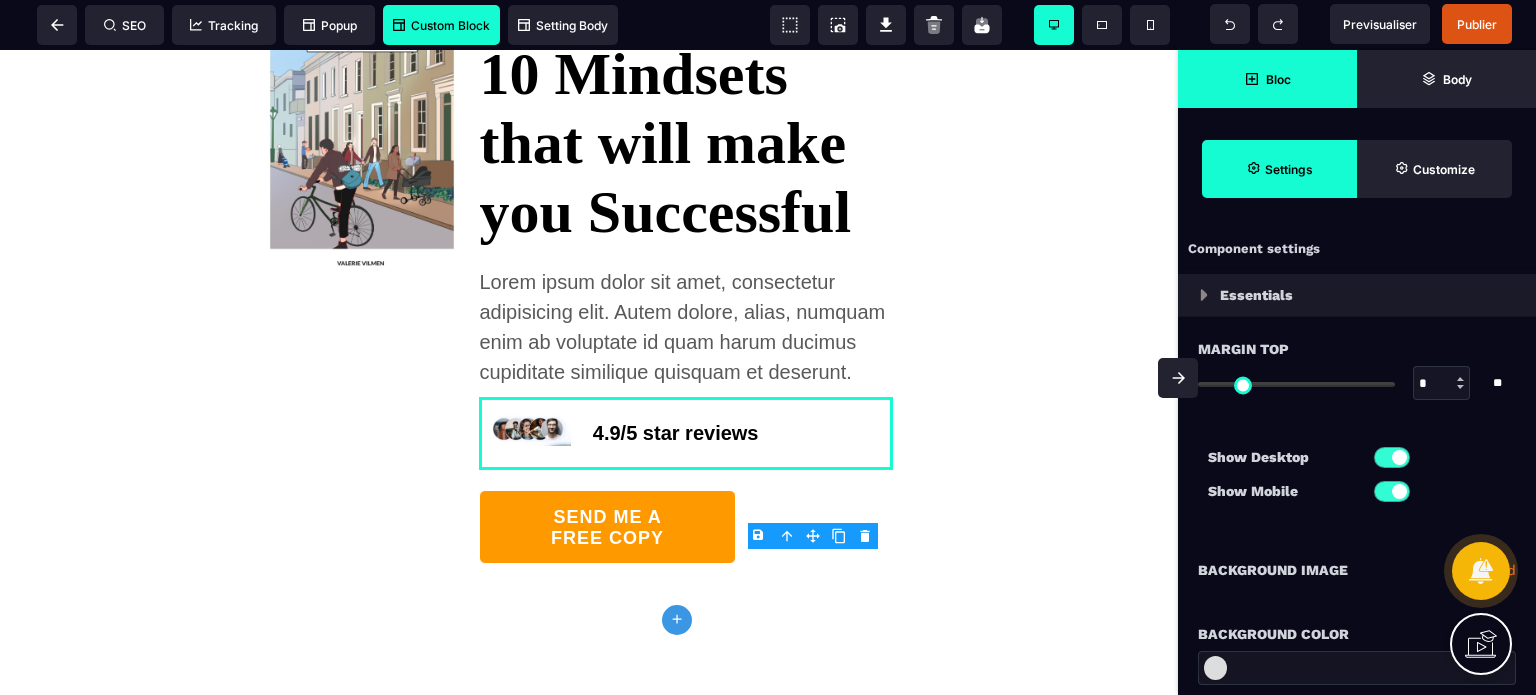 click at bounding box center (1178, 378) 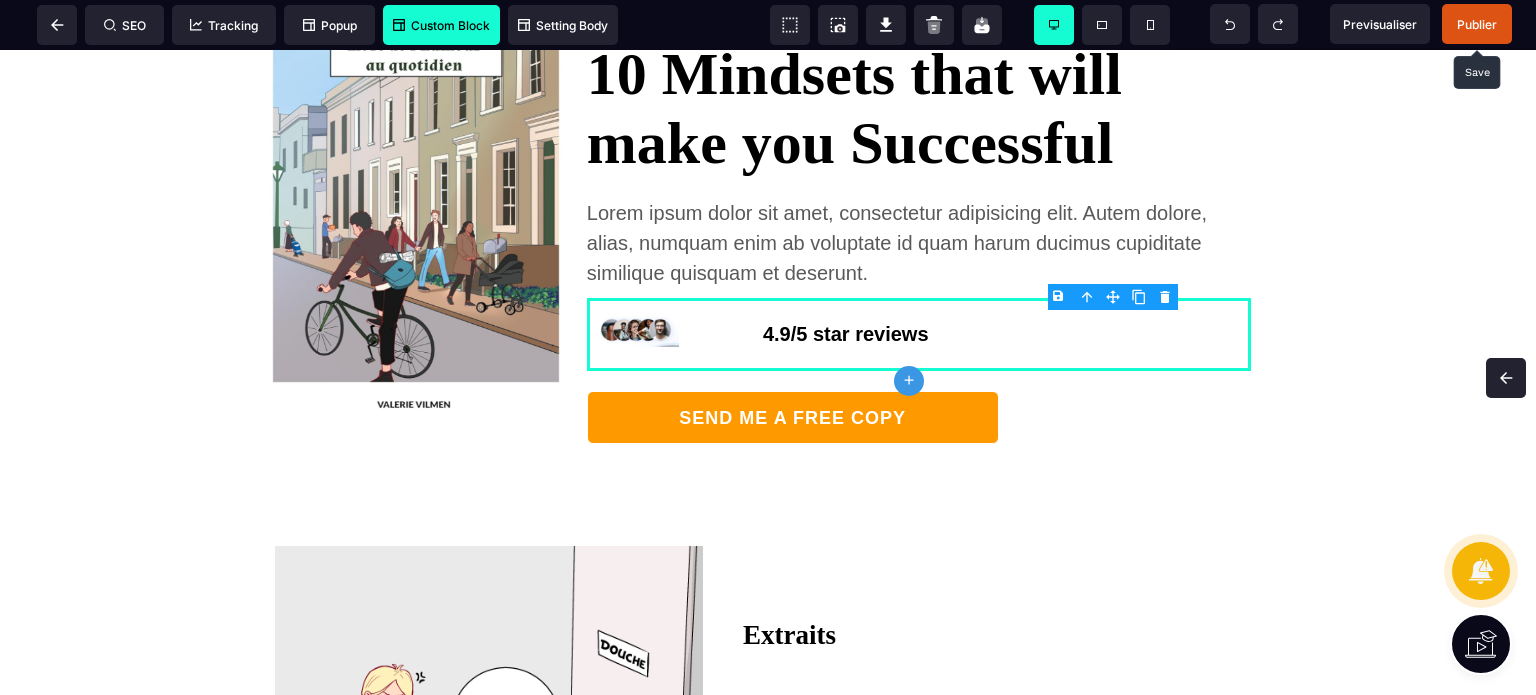 click on "Publier" at bounding box center (1477, 24) 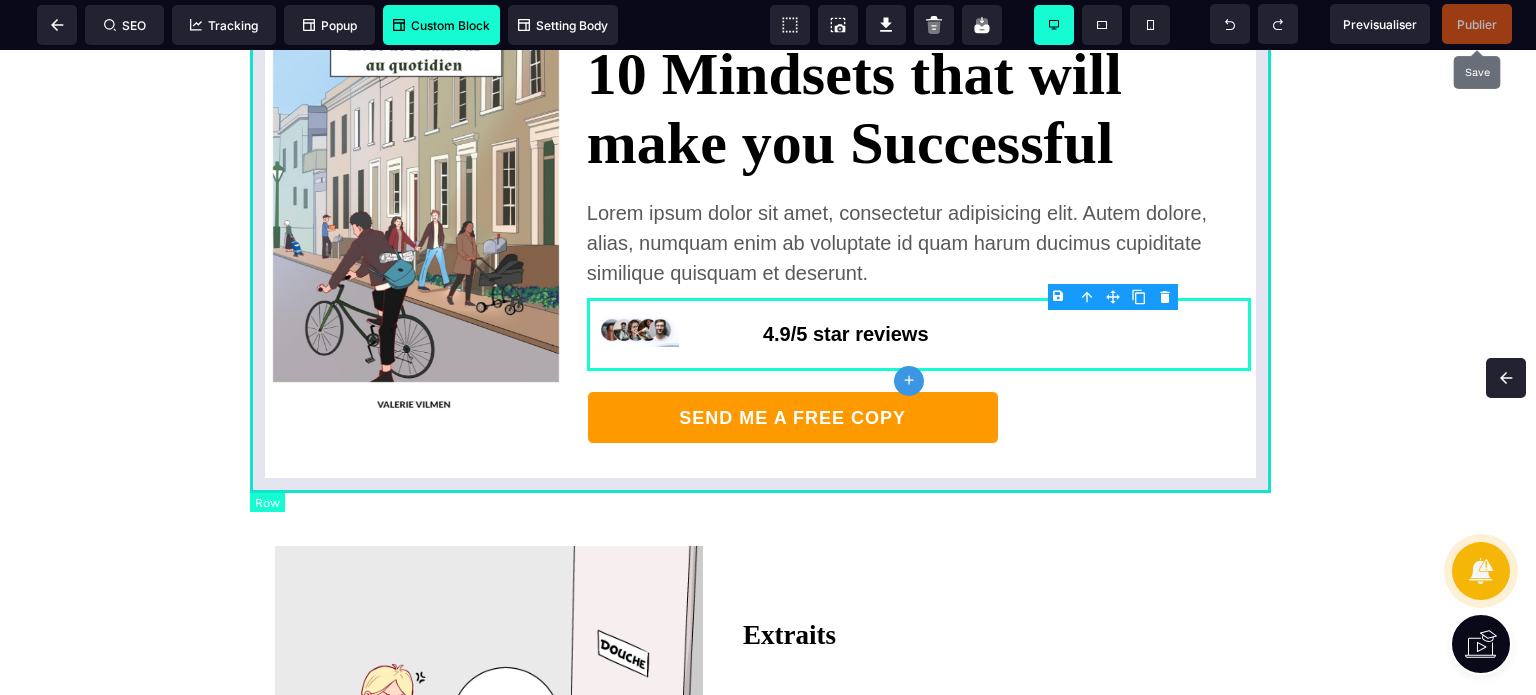 click on "GET YOUR FREE COPY 10 Mindsets that will make you Successful Lorem ipsum dolor sit amet, consectetur adipisicing elit. Autem dolore, alias, numquam enim ab voluptate id quam harum ducimus cupiditate similique quisquam et deserunt. 4.9/5 star reviews SEND ME A FREE COPY" at bounding box center (768, 221) 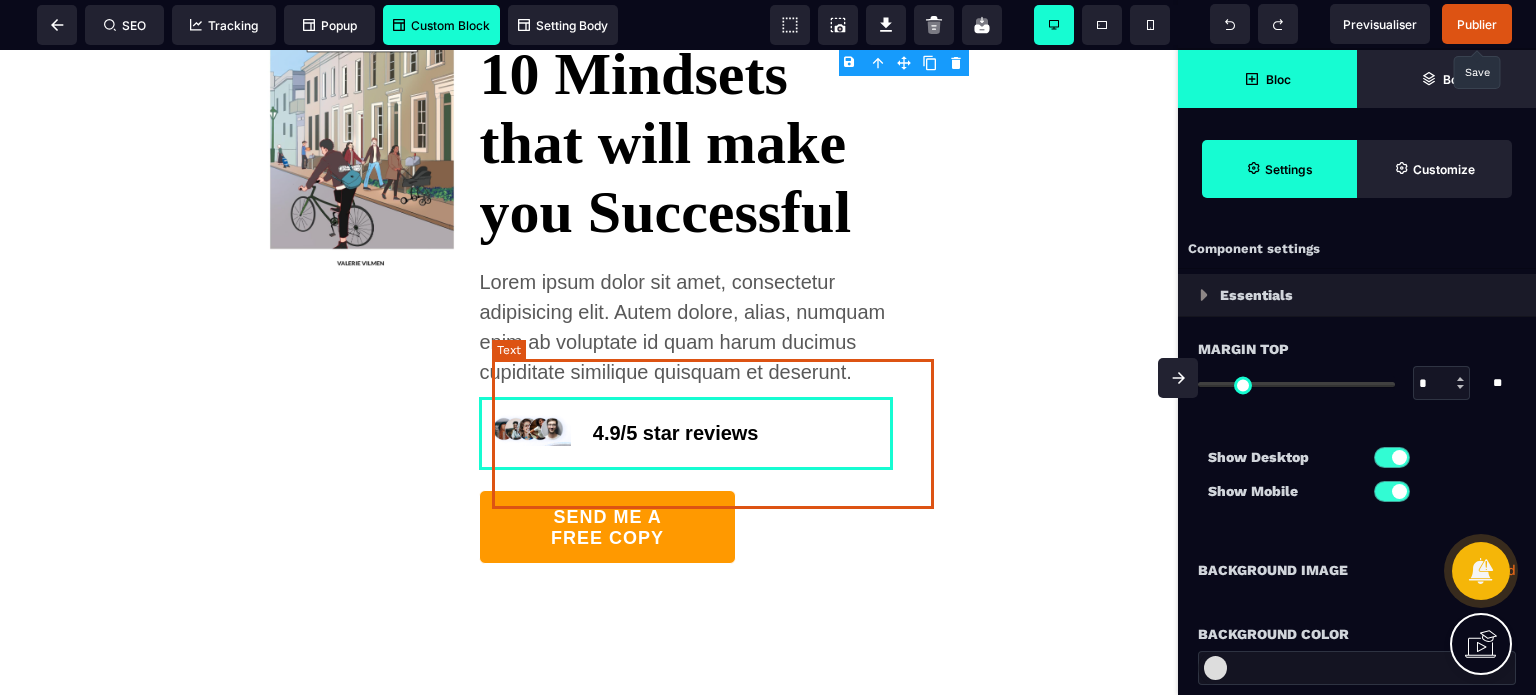 type on "*" 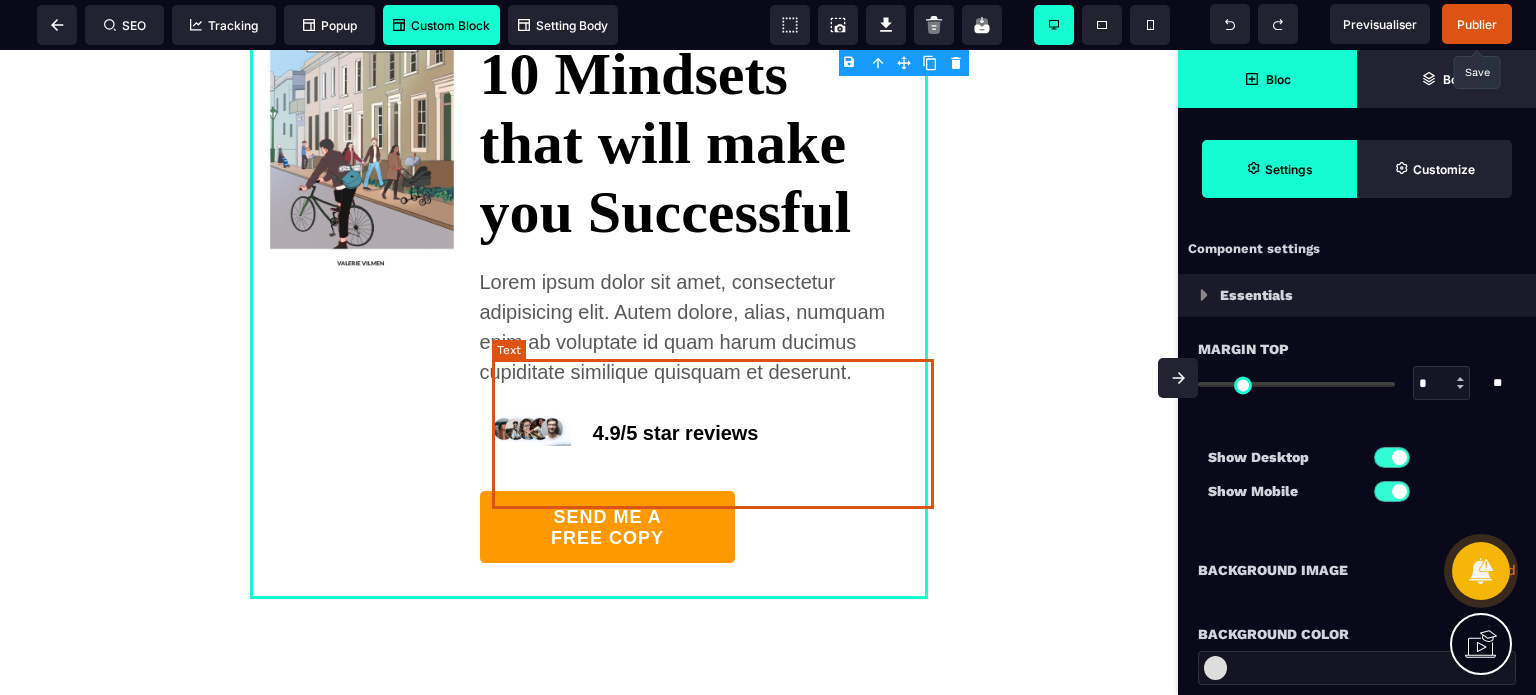 type on "*" 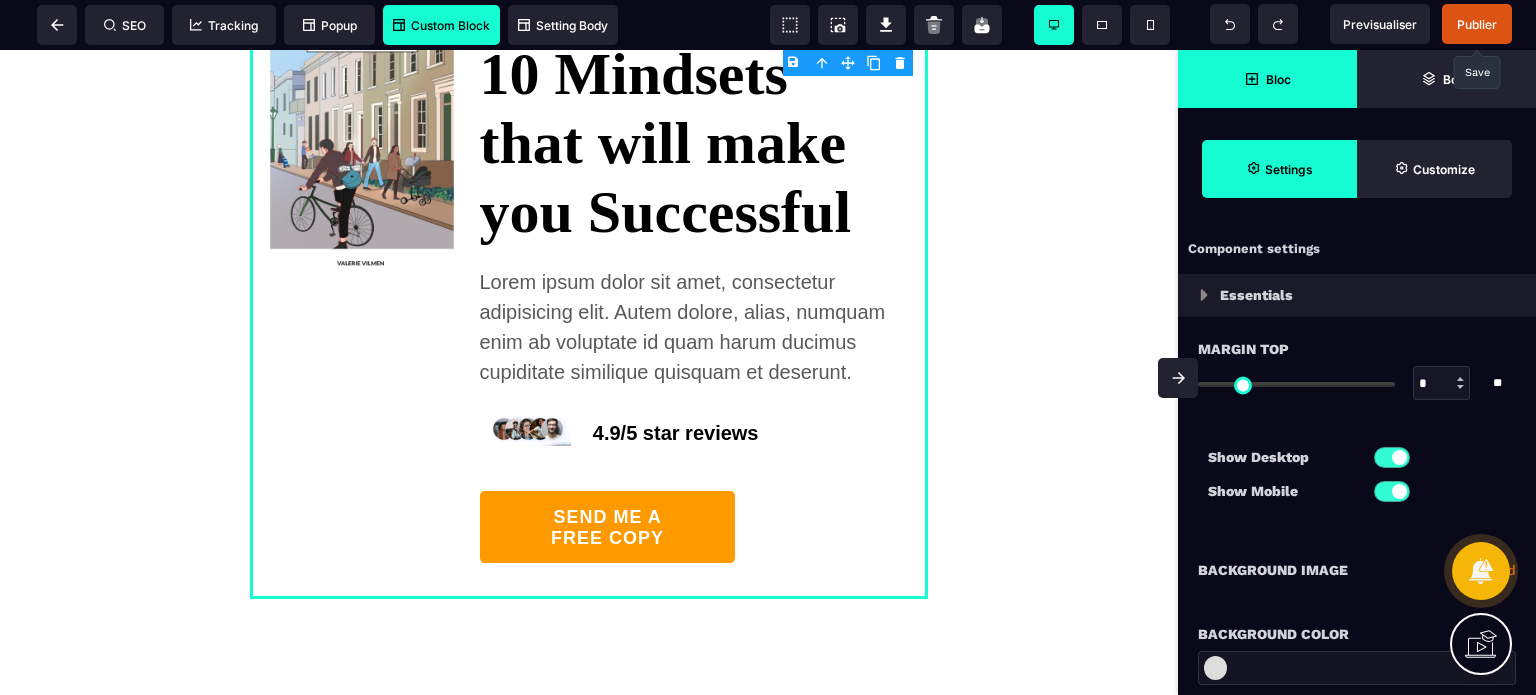 click on "Custom Block" at bounding box center (441, 25) 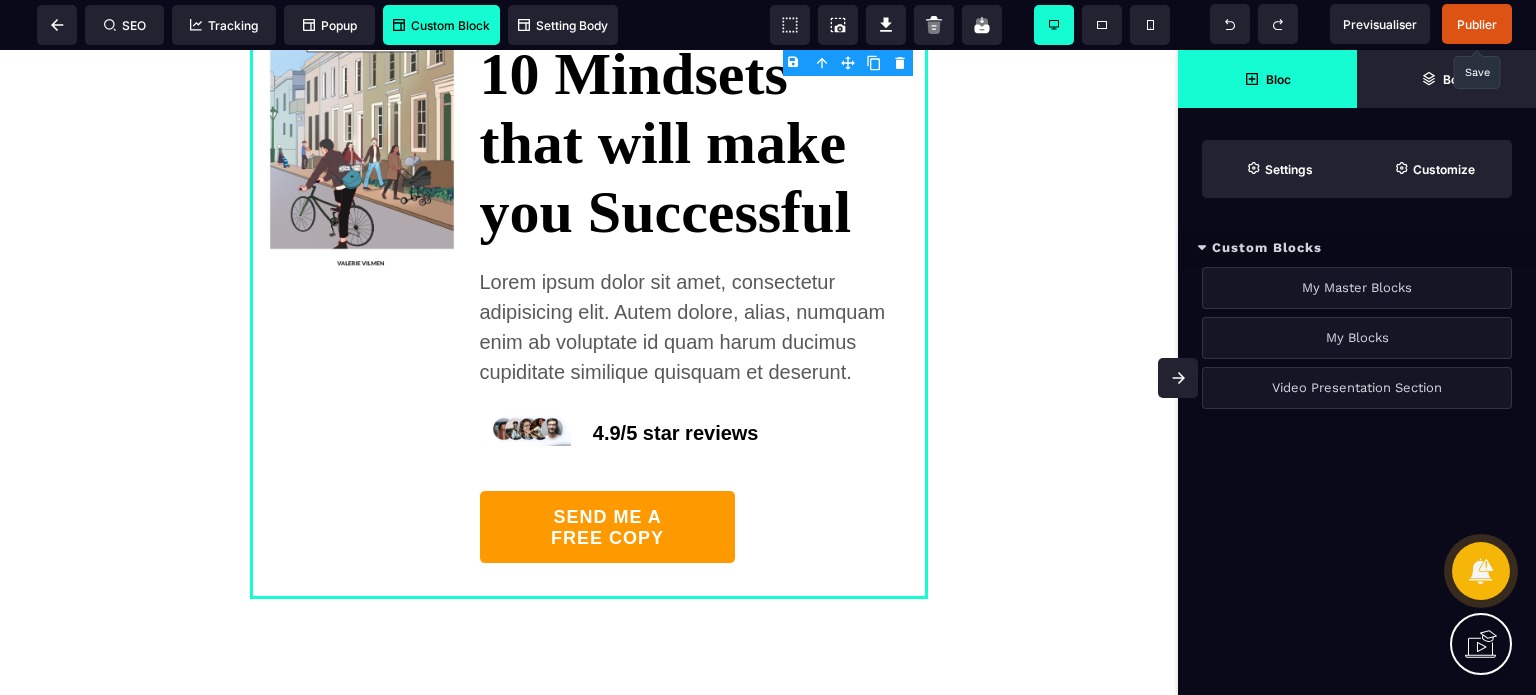 click on "Video Presentation Section" at bounding box center [1357, 388] 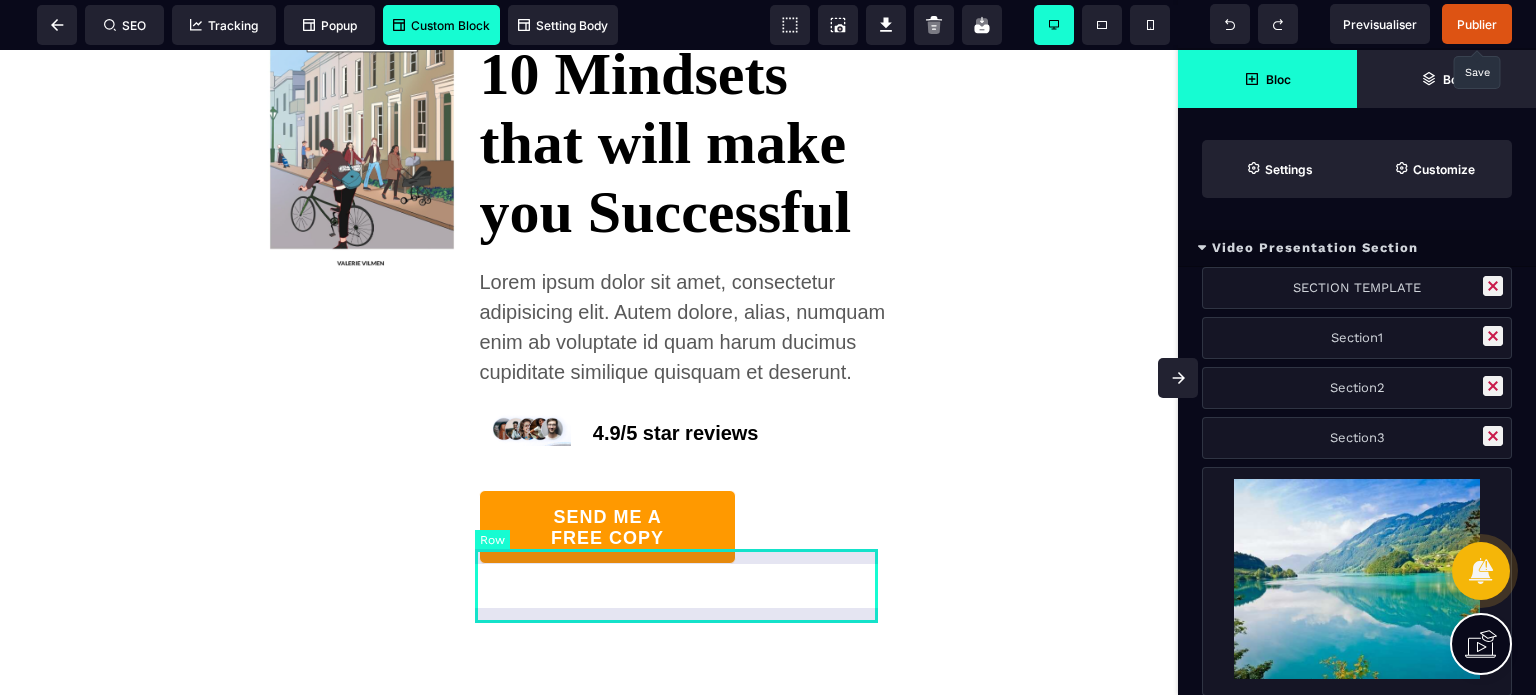 click on "4.9/5 star reviews" at bounding box center (686, 433) 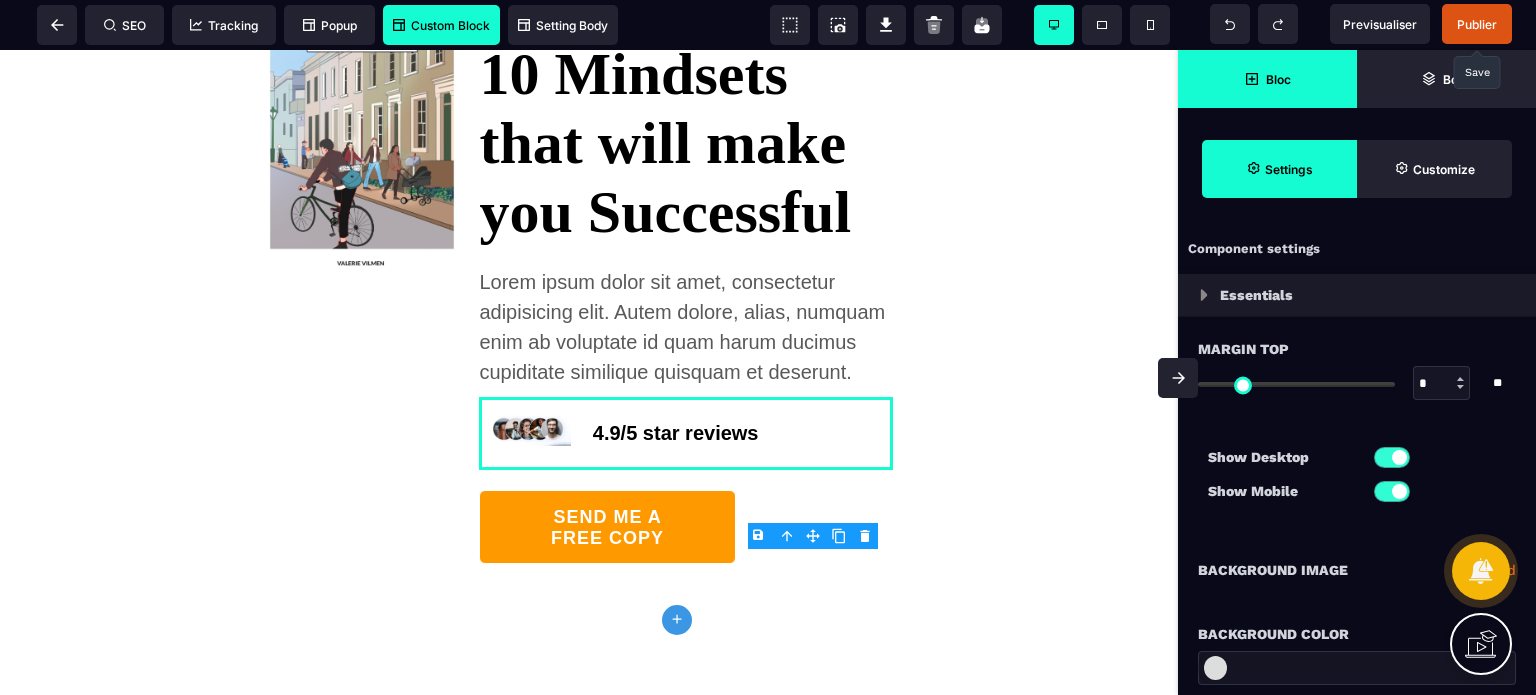 click at bounding box center (1178, 378) 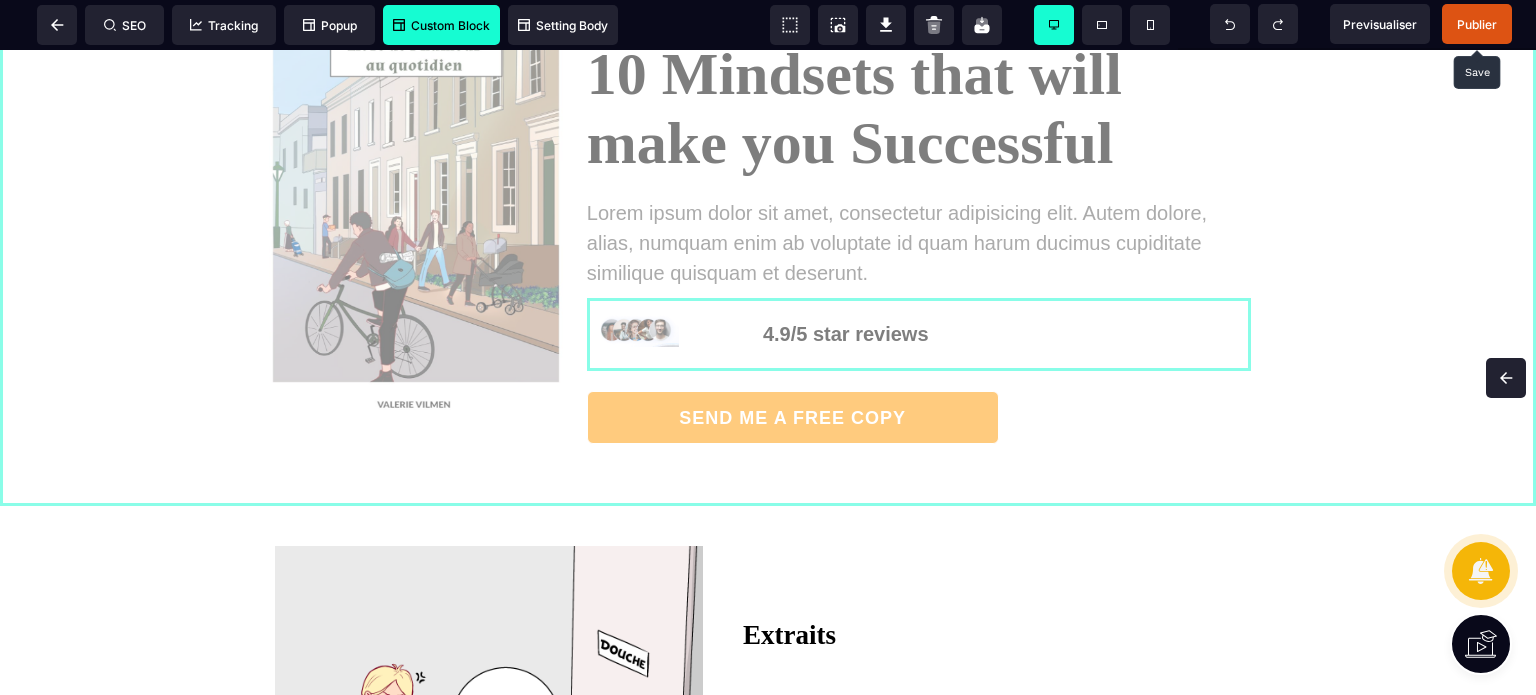 drag, startPoint x: 1520, startPoint y: 246, endPoint x: 1535, endPoint y: 381, distance: 135.83078 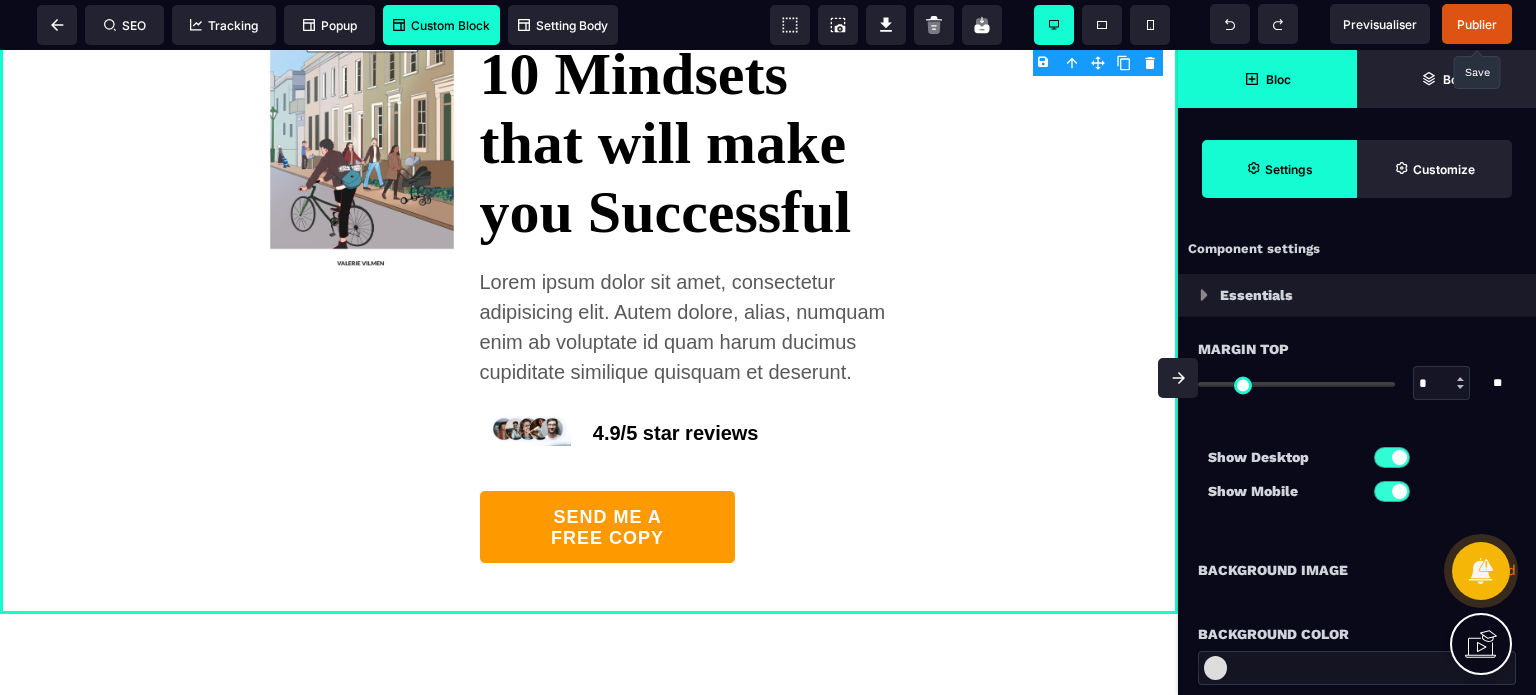 click at bounding box center [1178, 378] 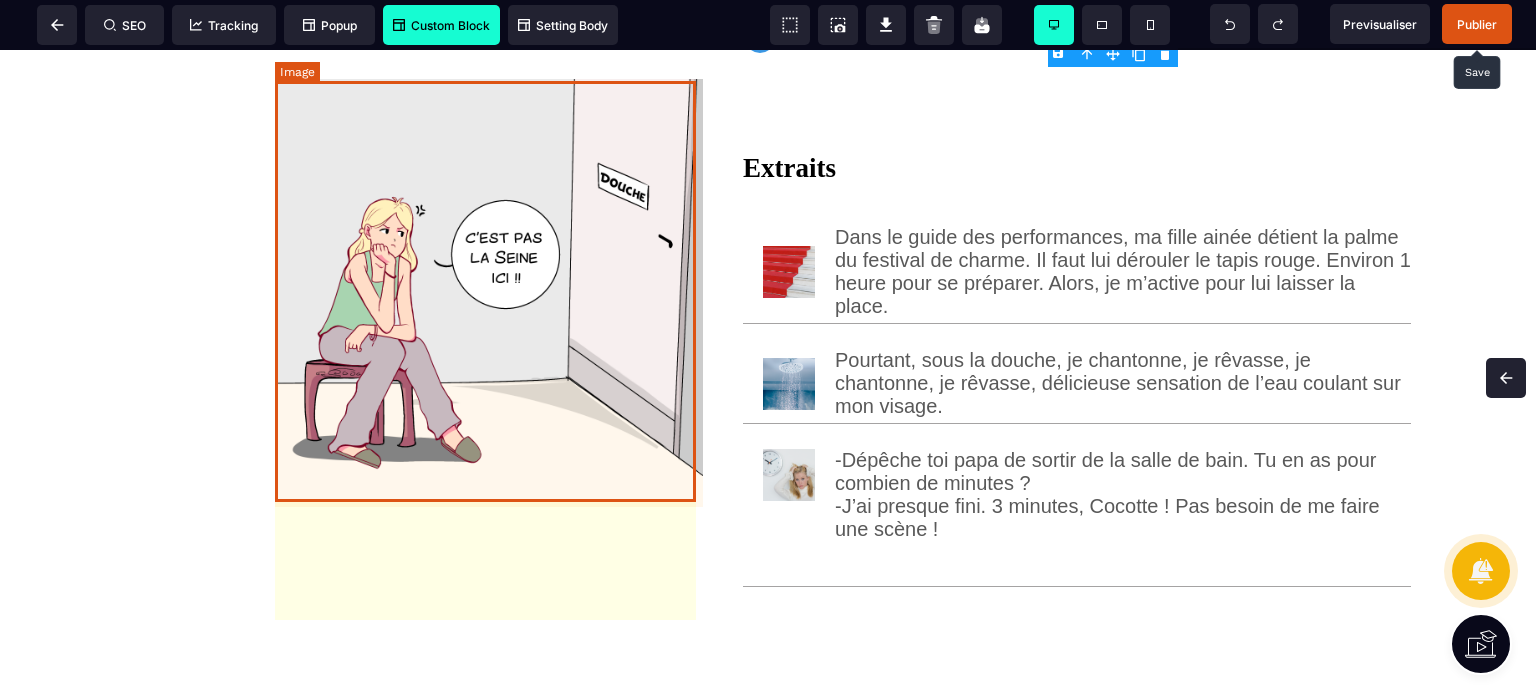 click at bounding box center (489, 293) 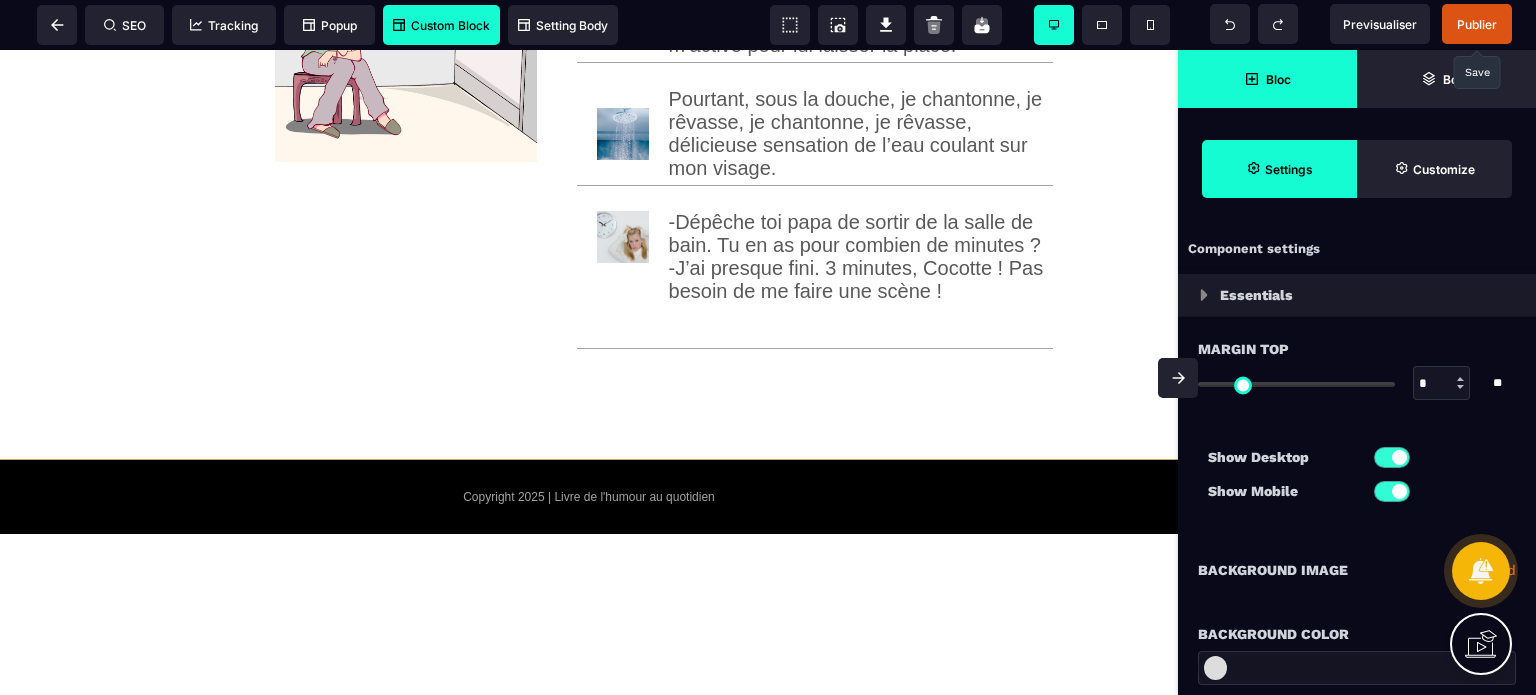 click on "*" at bounding box center (1442, 384) 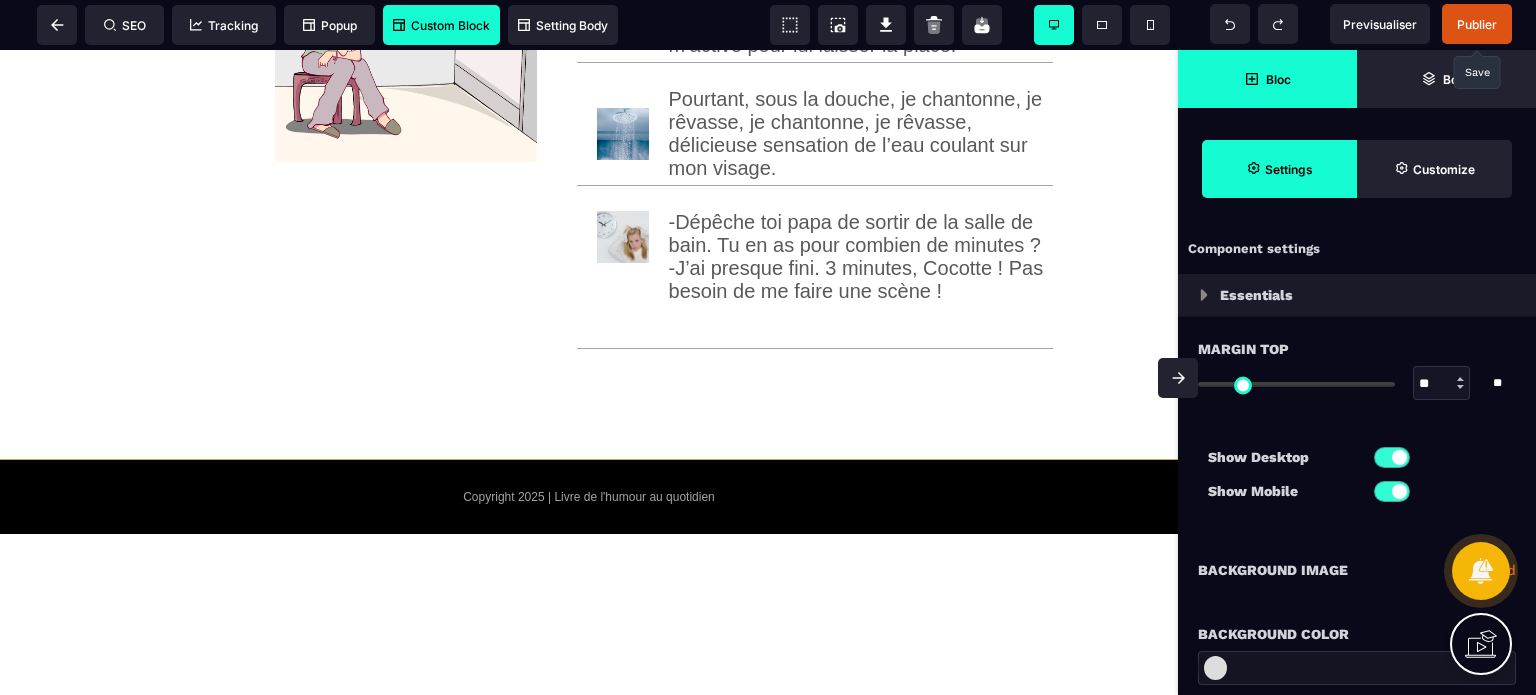 type on "**" 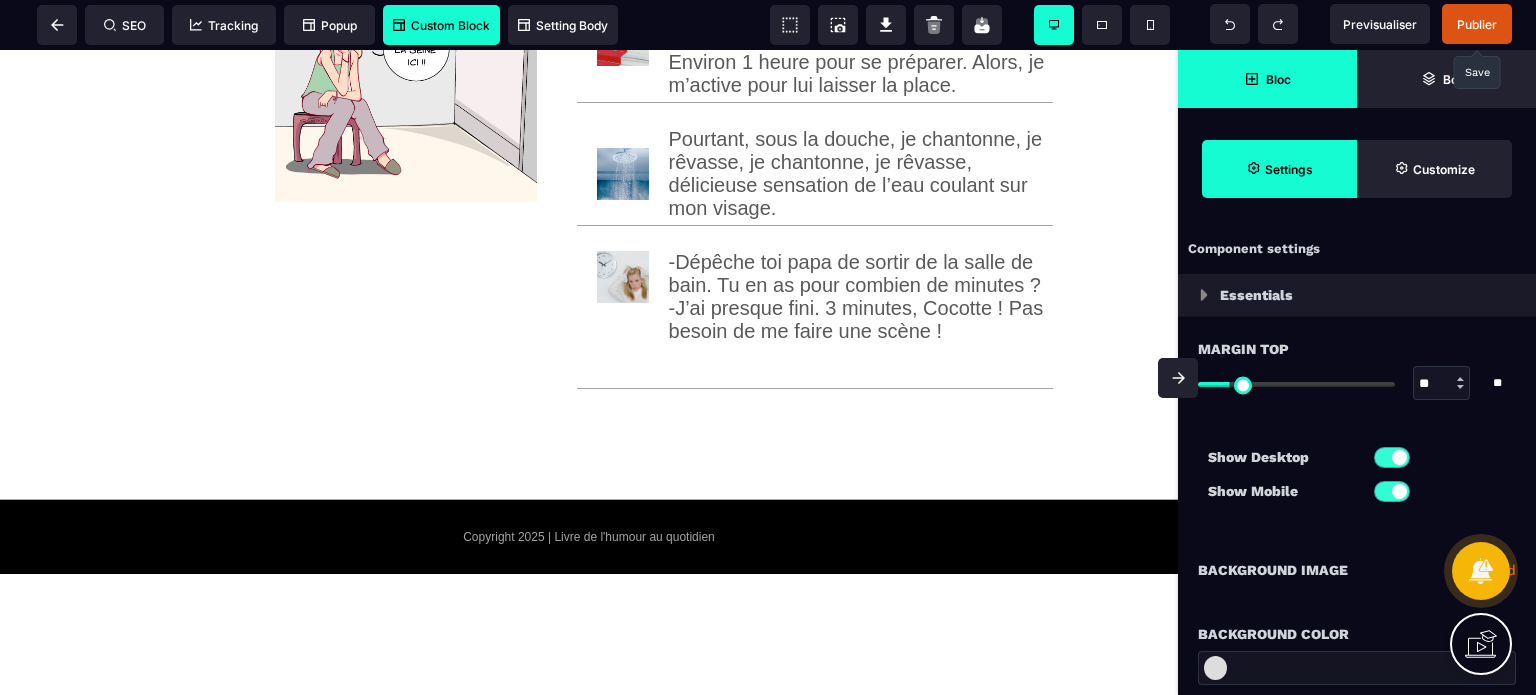 scroll, scrollTop: 1088, scrollLeft: 0, axis: vertical 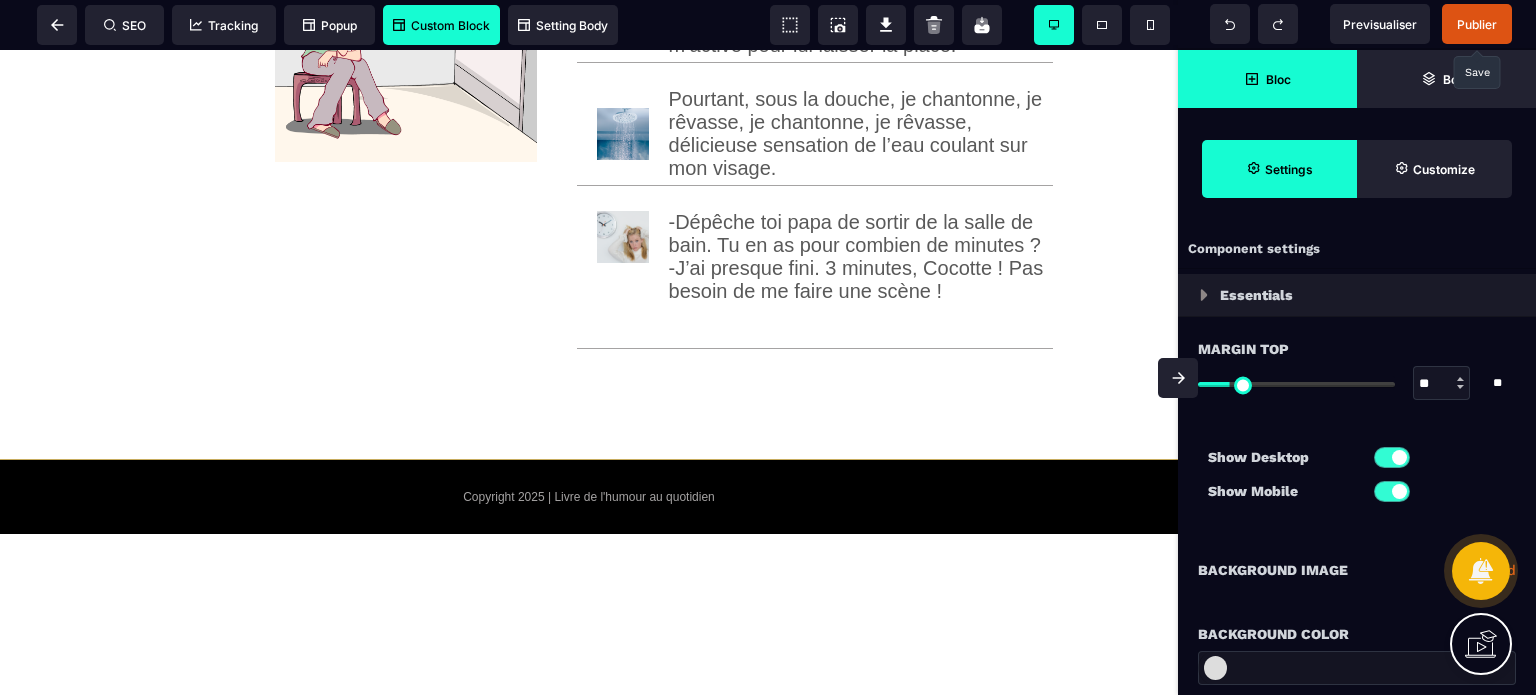 type on "**" 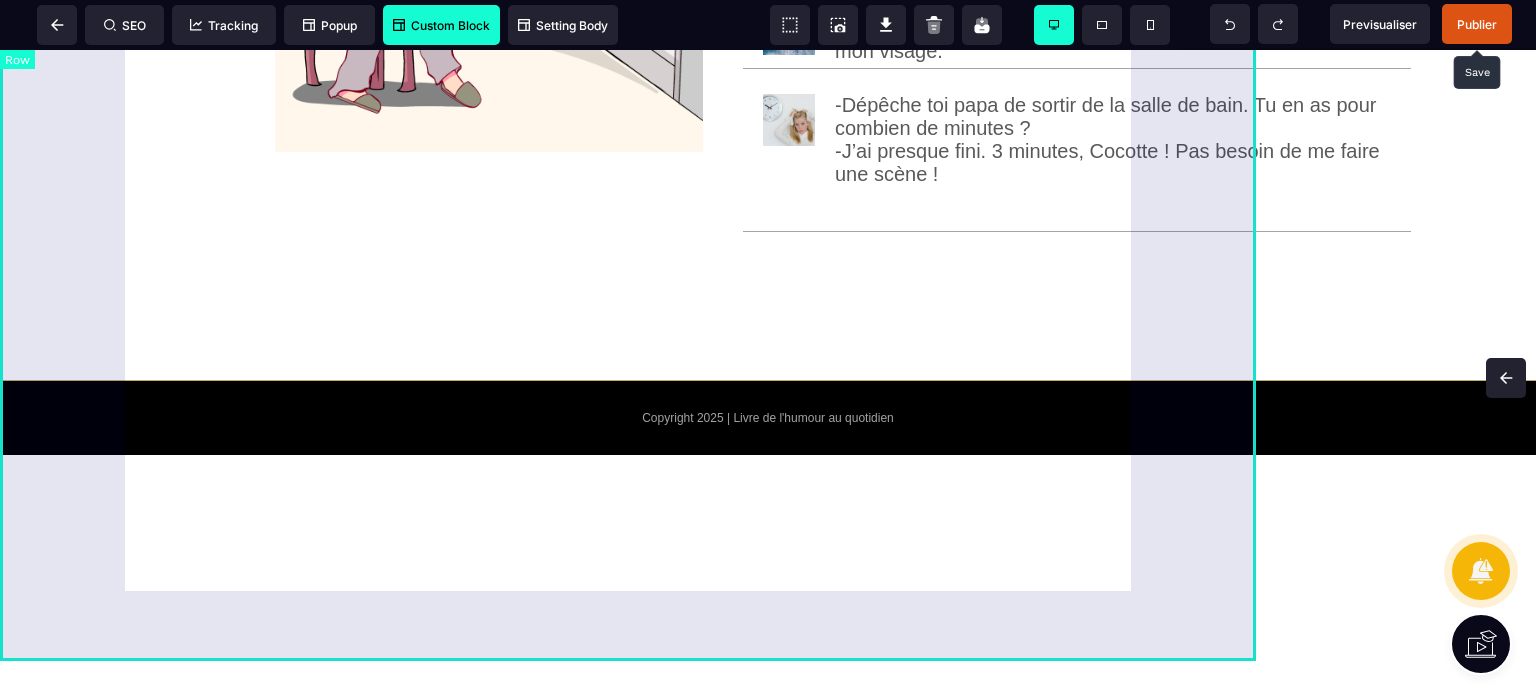 scroll, scrollTop: 733, scrollLeft: 0, axis: vertical 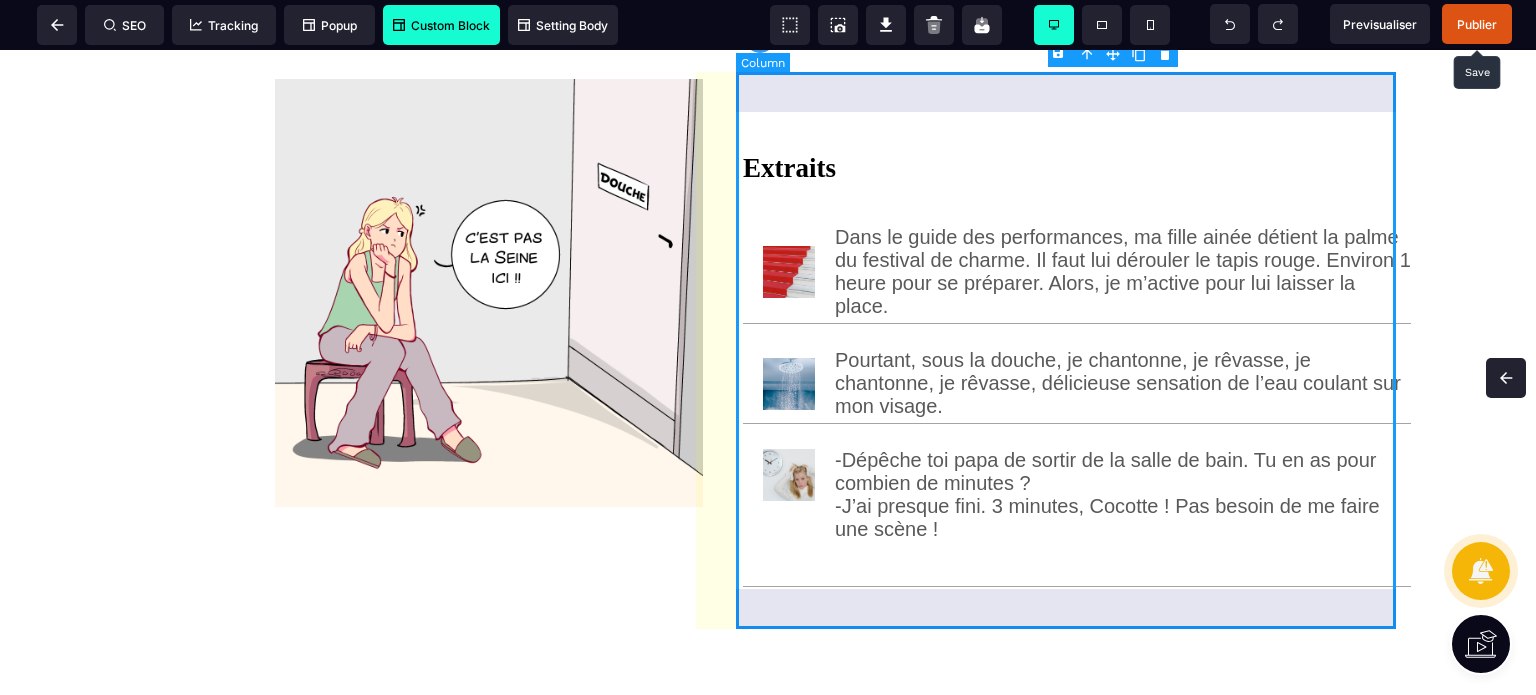 click on "Extraits Dans le guide des performances, ma fille ainée détient la palme du festival de charme. Il faut lui dérouler le tapis rouge. Environ 1 heure pour se préparer. Alors, je m’active pour lui laisser la place. Pourtant, sous la douche, je chantonne, je rêvasse, je chantonne, je rêvasse, délicieuse sensation de l’eau coulant sur mon visage. -Dépêche toi papa de sortir de la salle de bain. Tu en as pour combien de minutes ? -J’ai presque fini. 3 minutes, Cocotte !" at bounding box center (1077, 351) 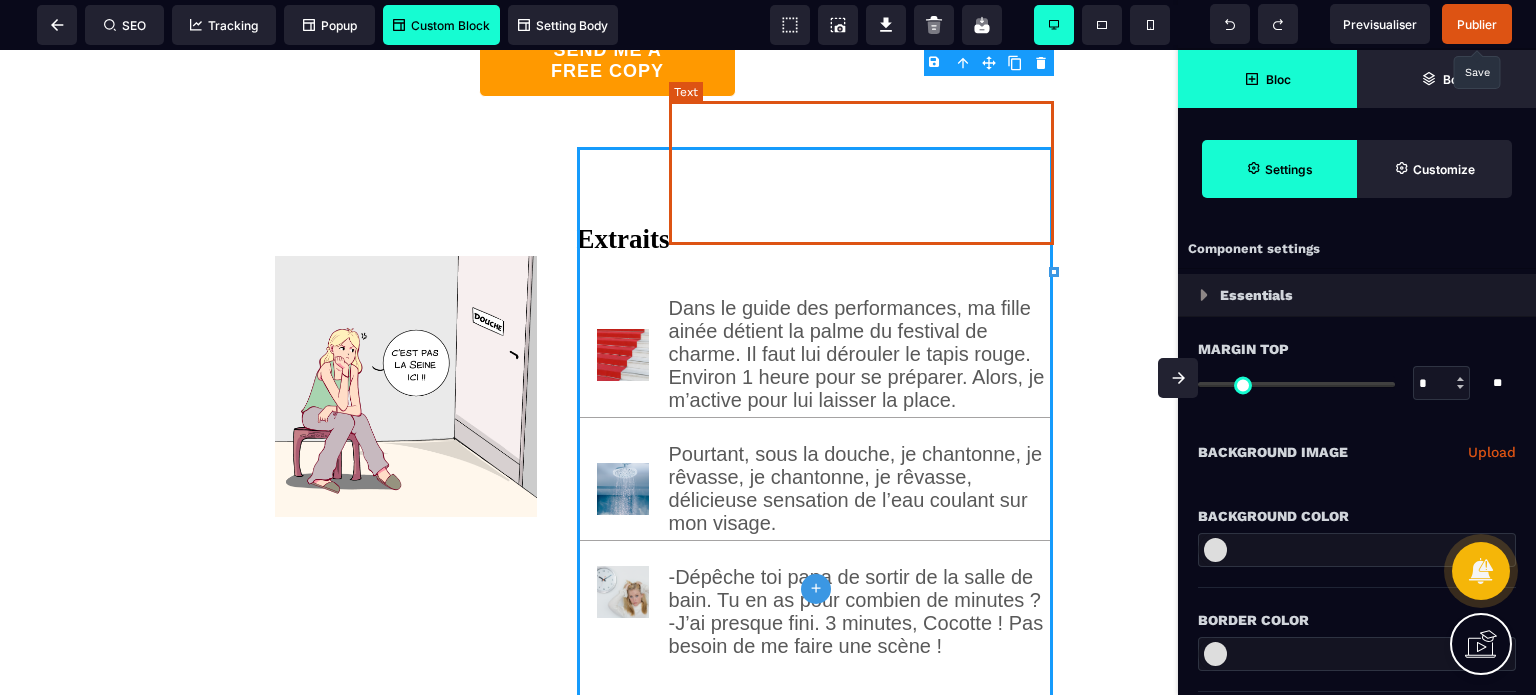 type on "*" 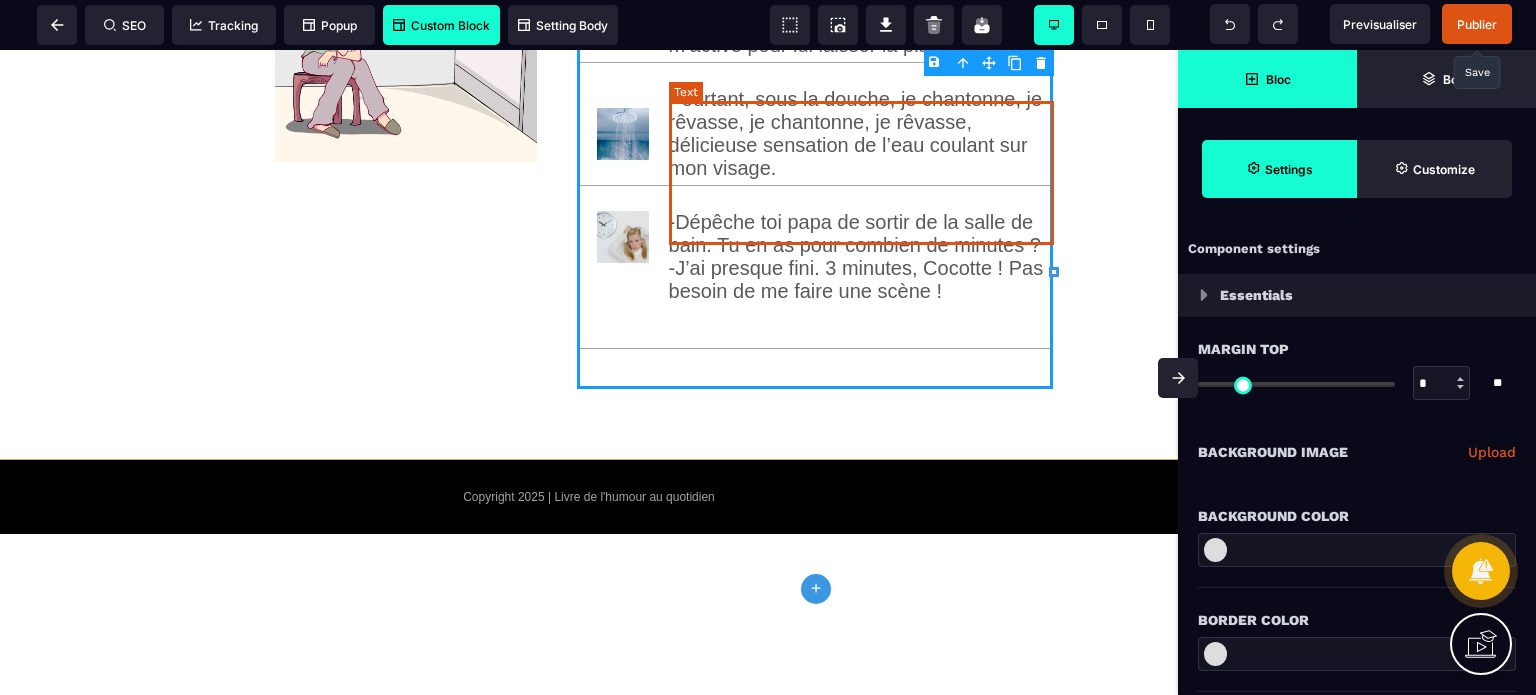 select on "**" 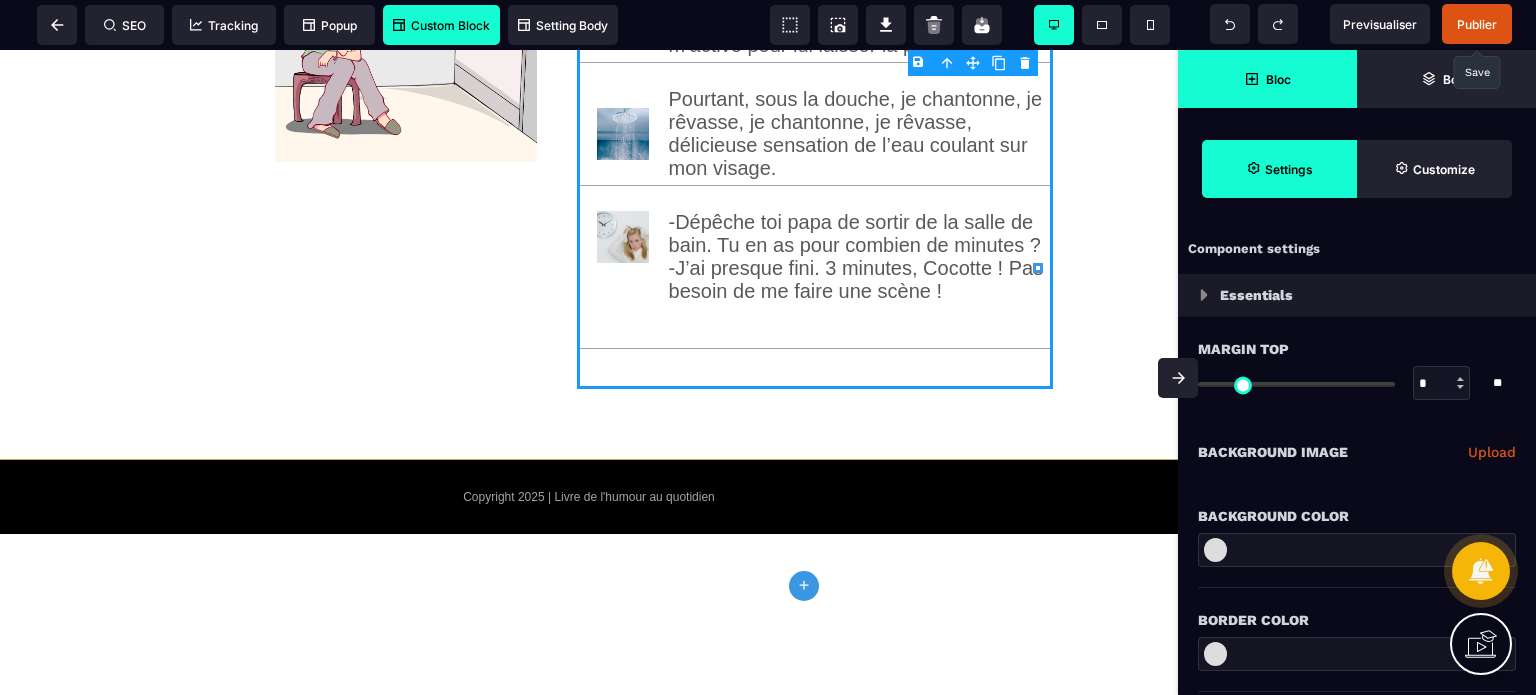 click on "Background Color" at bounding box center (1357, 506) 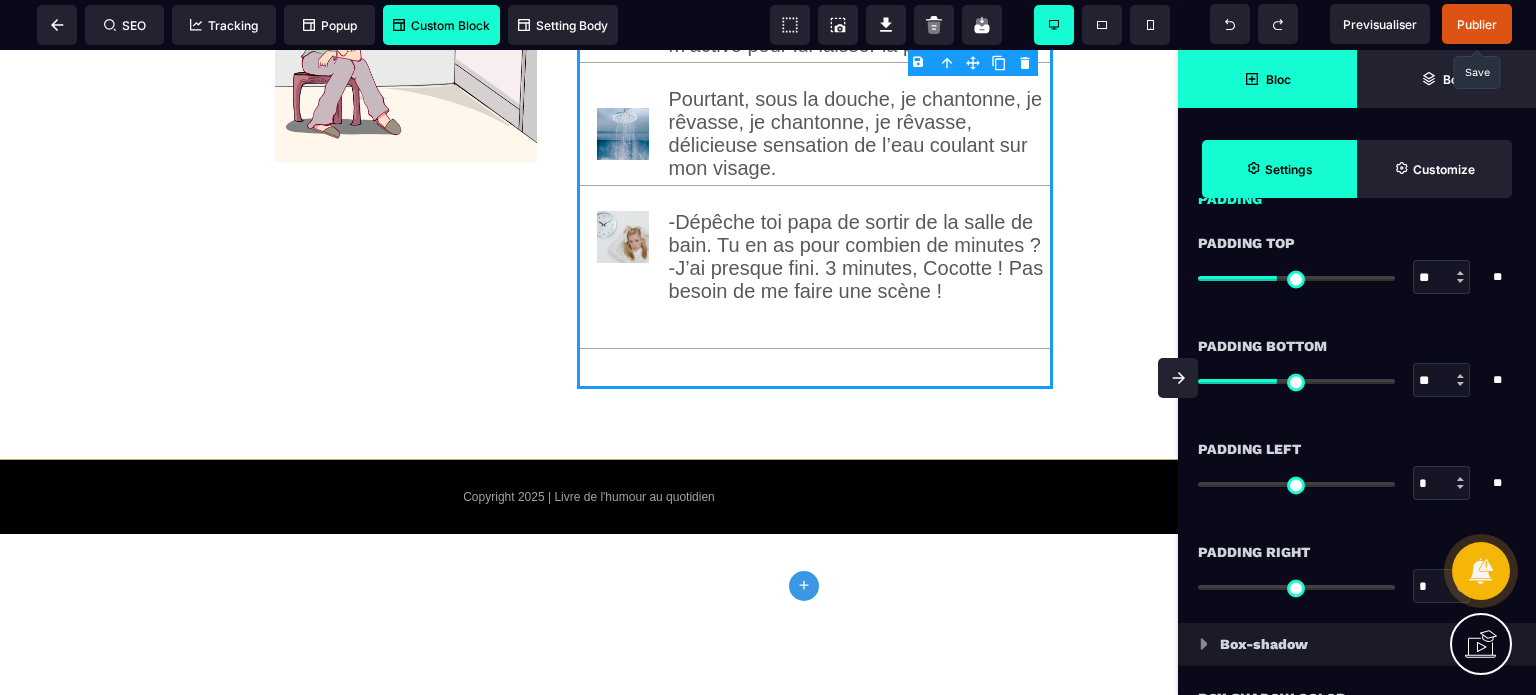 scroll, scrollTop: 1680, scrollLeft: 0, axis: vertical 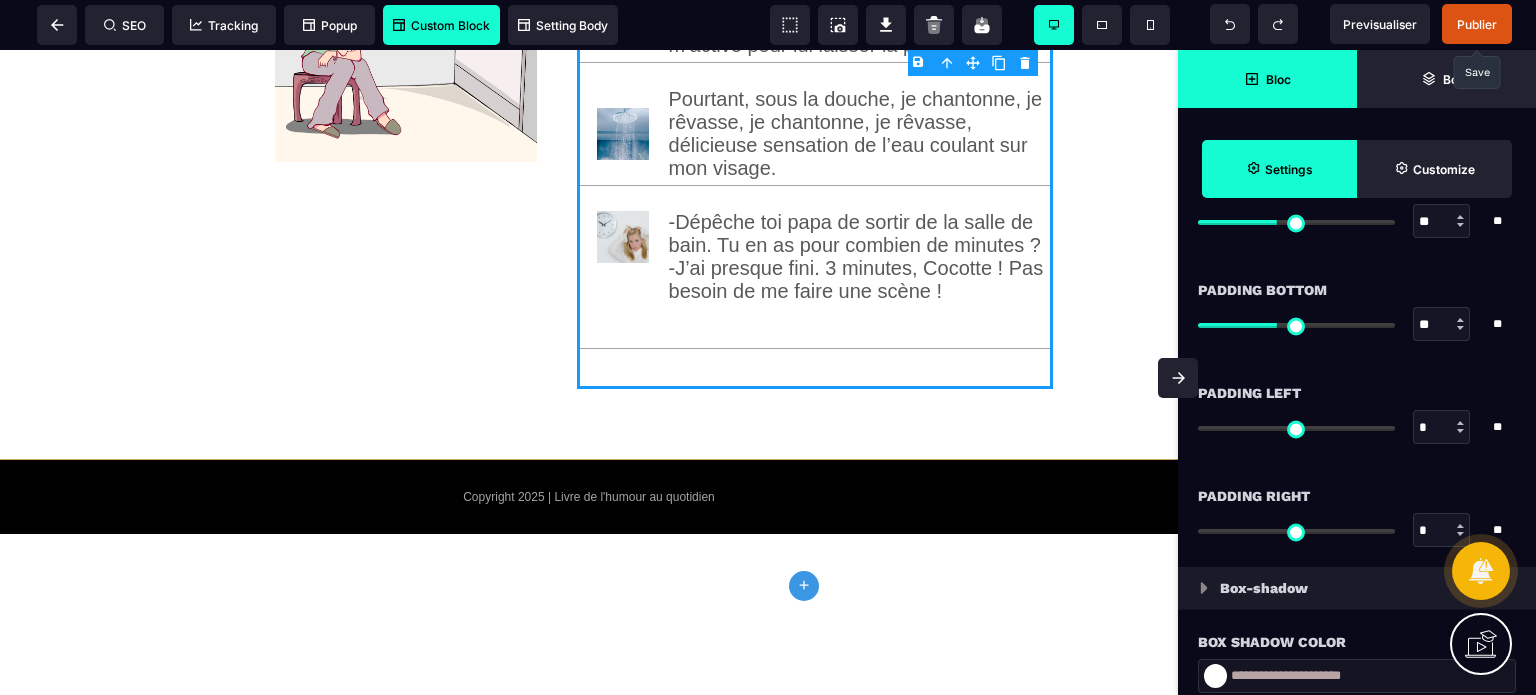 type on "**" 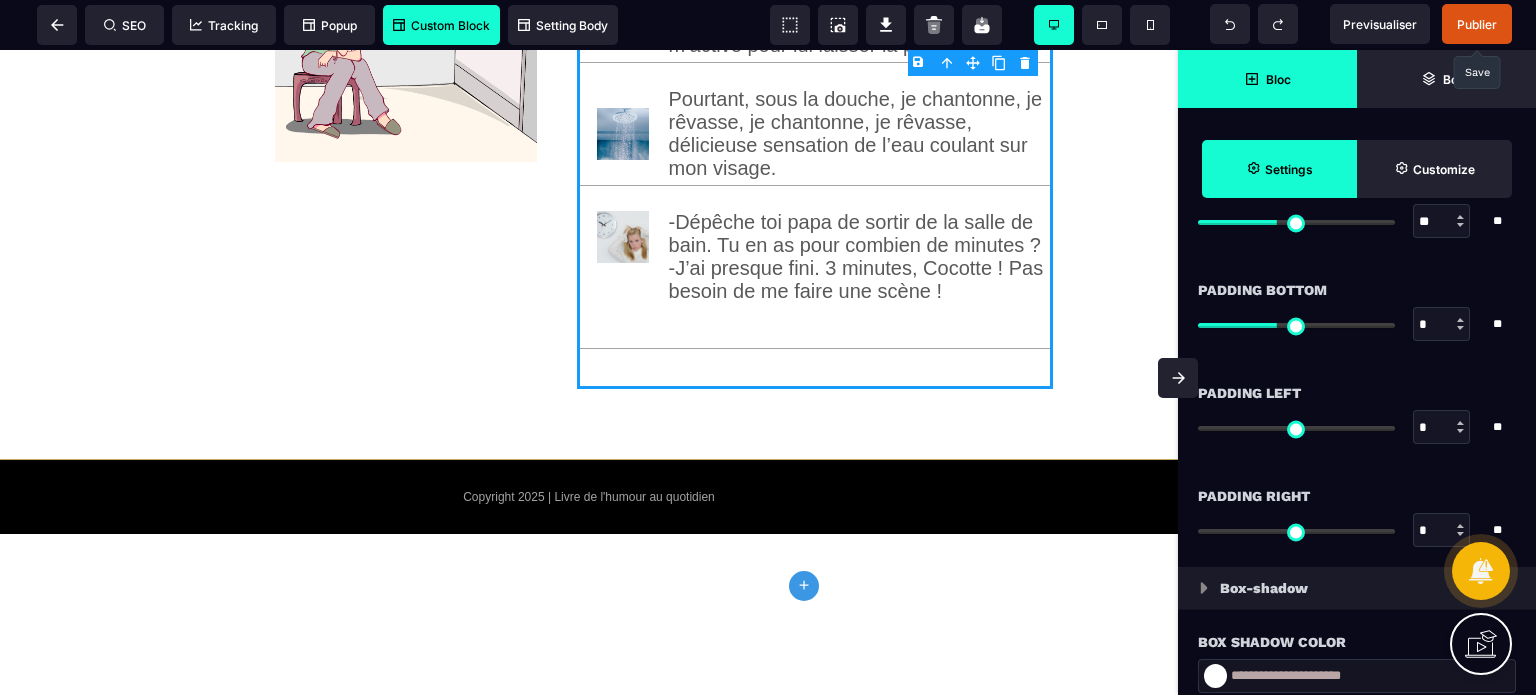 scroll, scrollTop: 1068, scrollLeft: 0, axis: vertical 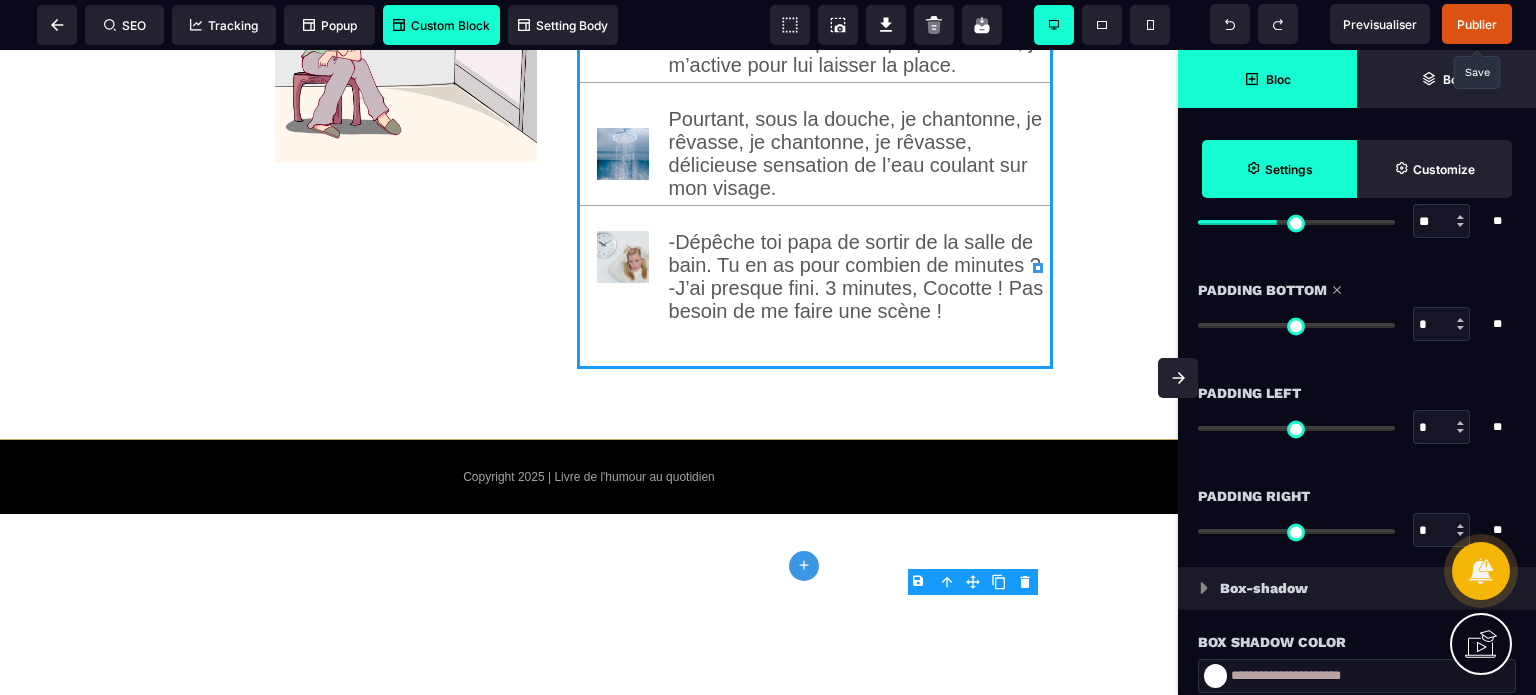 drag, startPoint x: 1270, startPoint y: 321, endPoint x: 1112, endPoint y: 325, distance: 158.05063 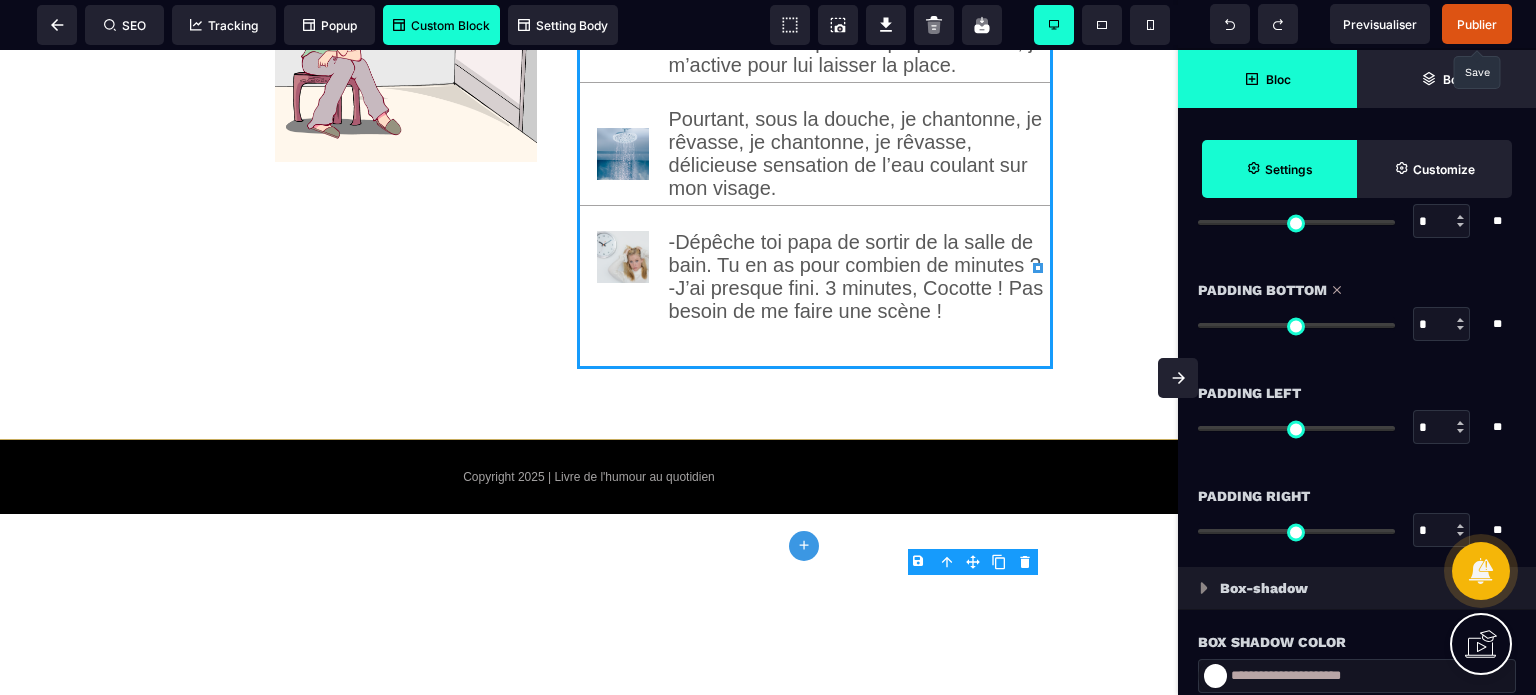 scroll, scrollTop: 1048, scrollLeft: 0, axis: vertical 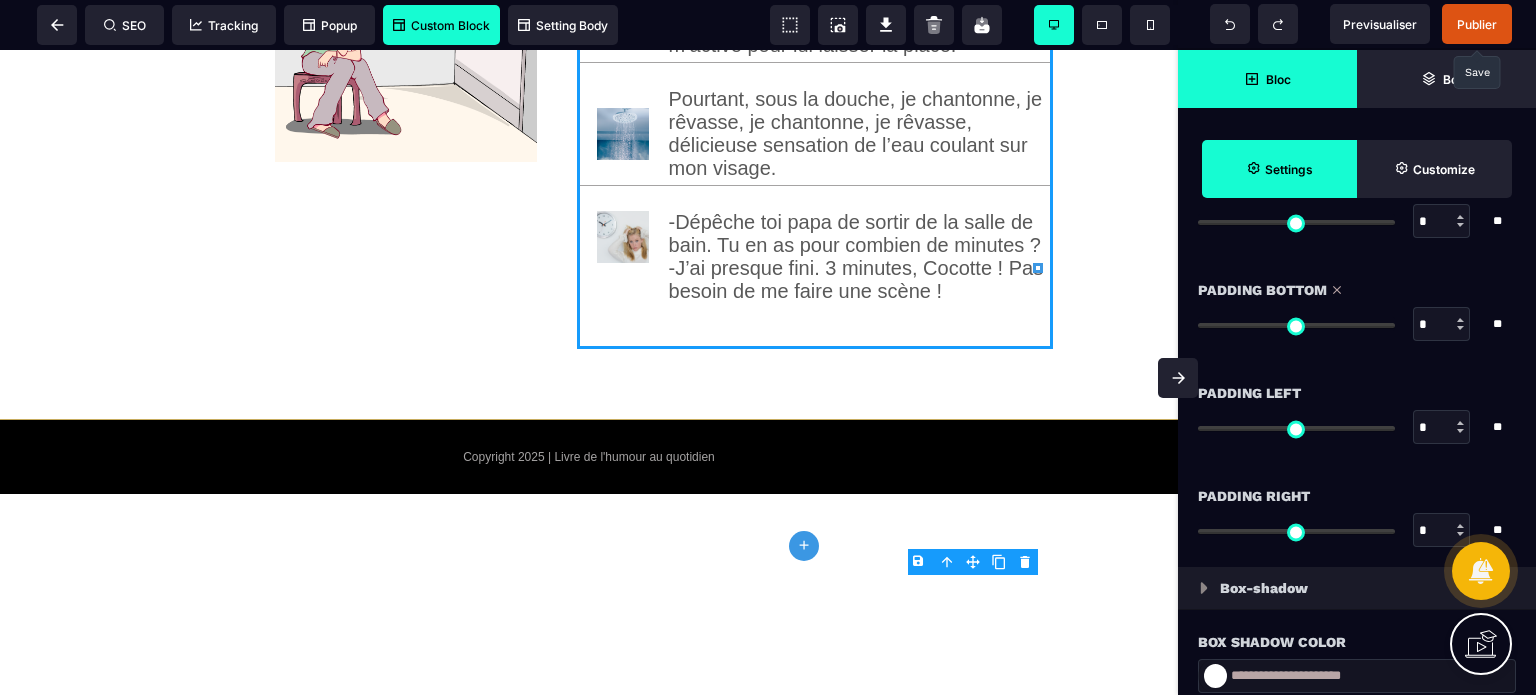 drag, startPoint x: 1276, startPoint y: 222, endPoint x: 924, endPoint y: 240, distance: 352.45993 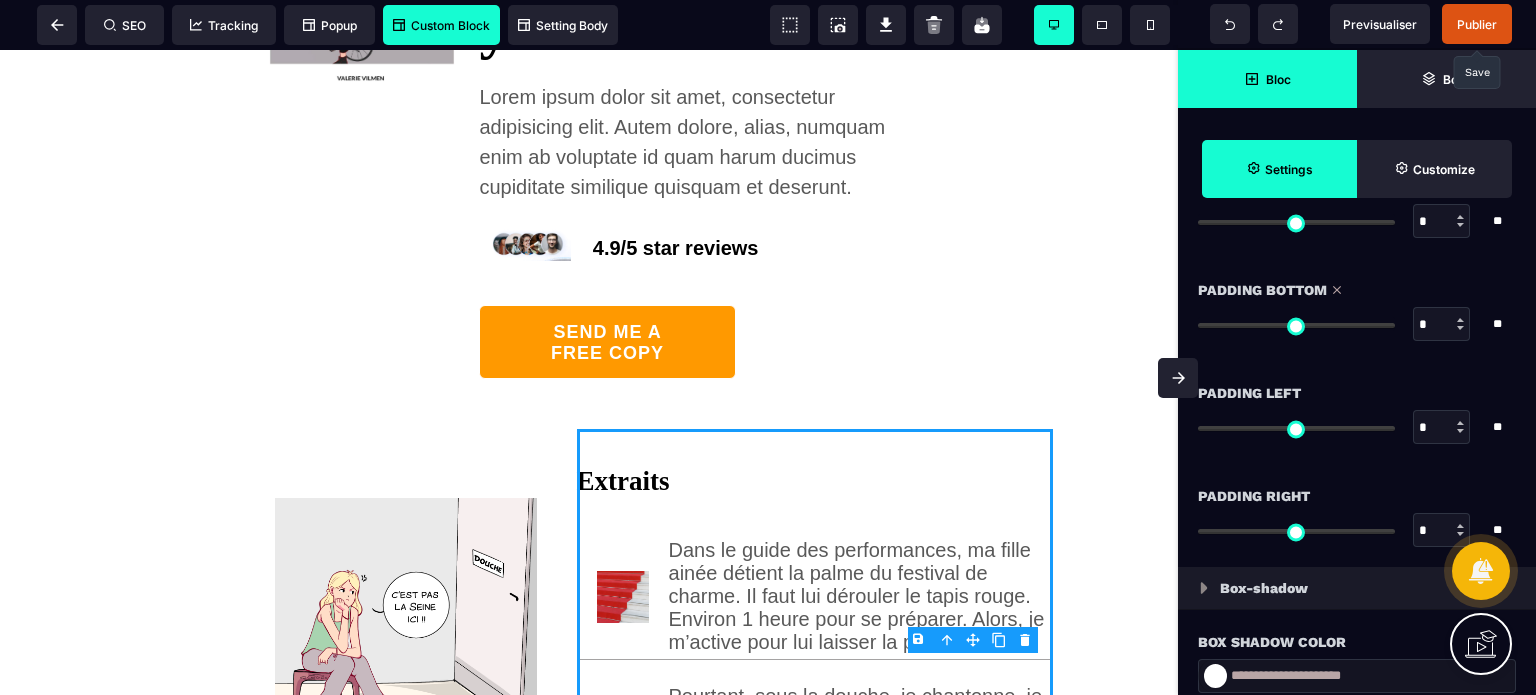 scroll, scrollTop: 371, scrollLeft: 0, axis: vertical 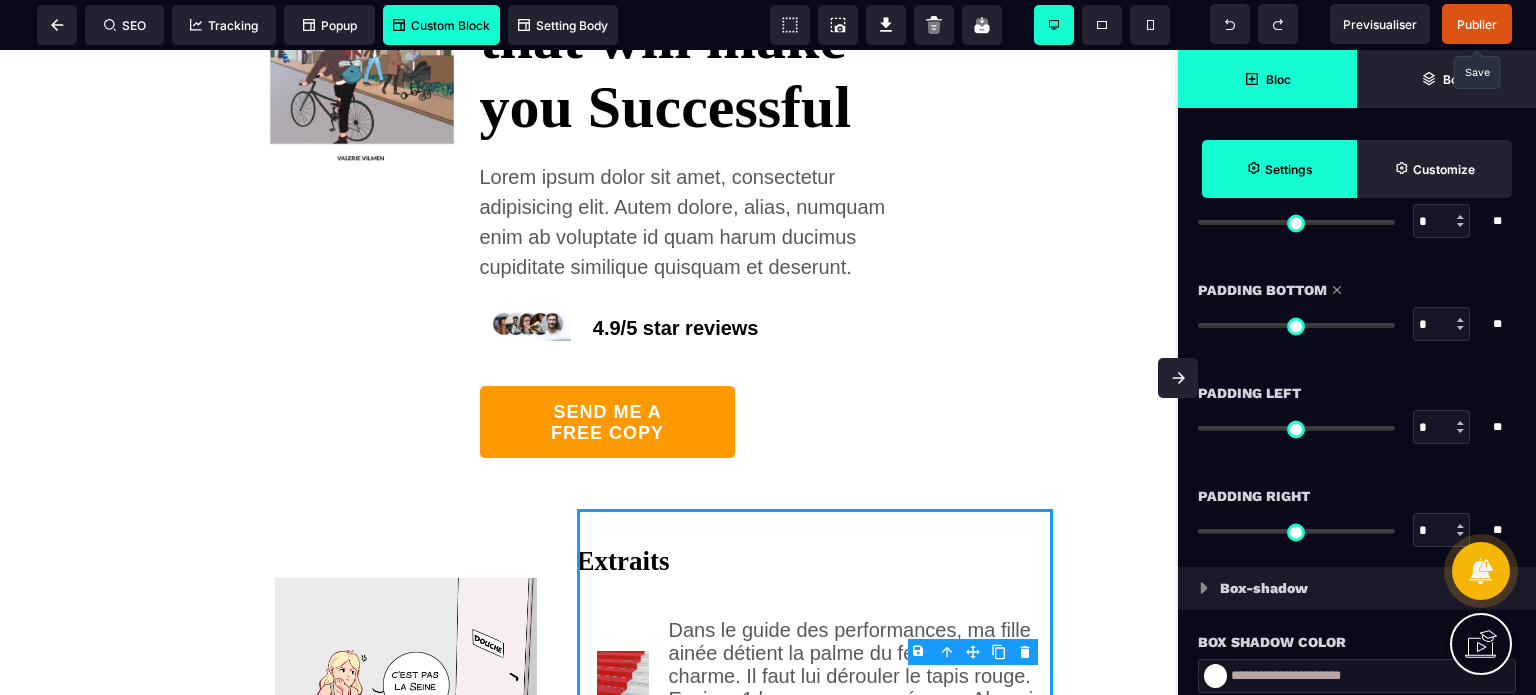 click at bounding box center (1178, 378) 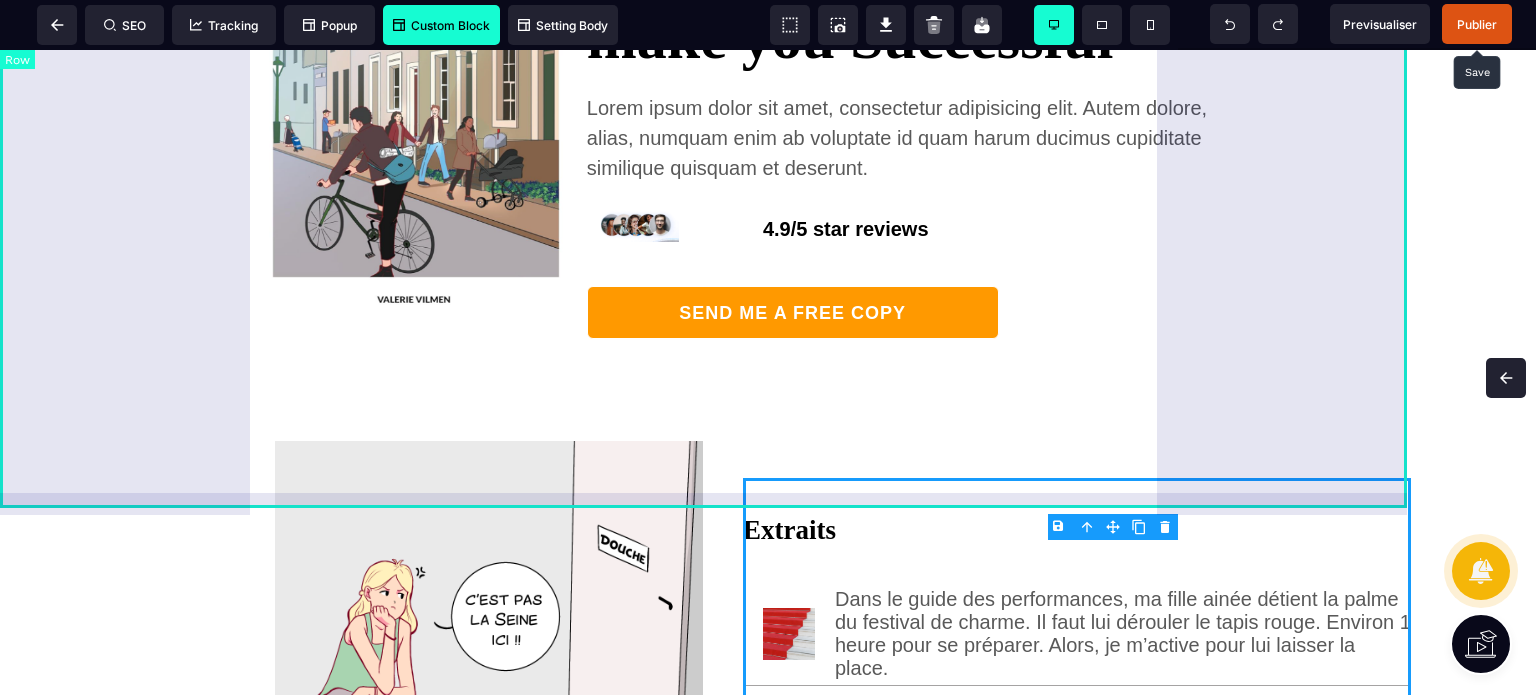 scroll, scrollTop: 0, scrollLeft: 0, axis: both 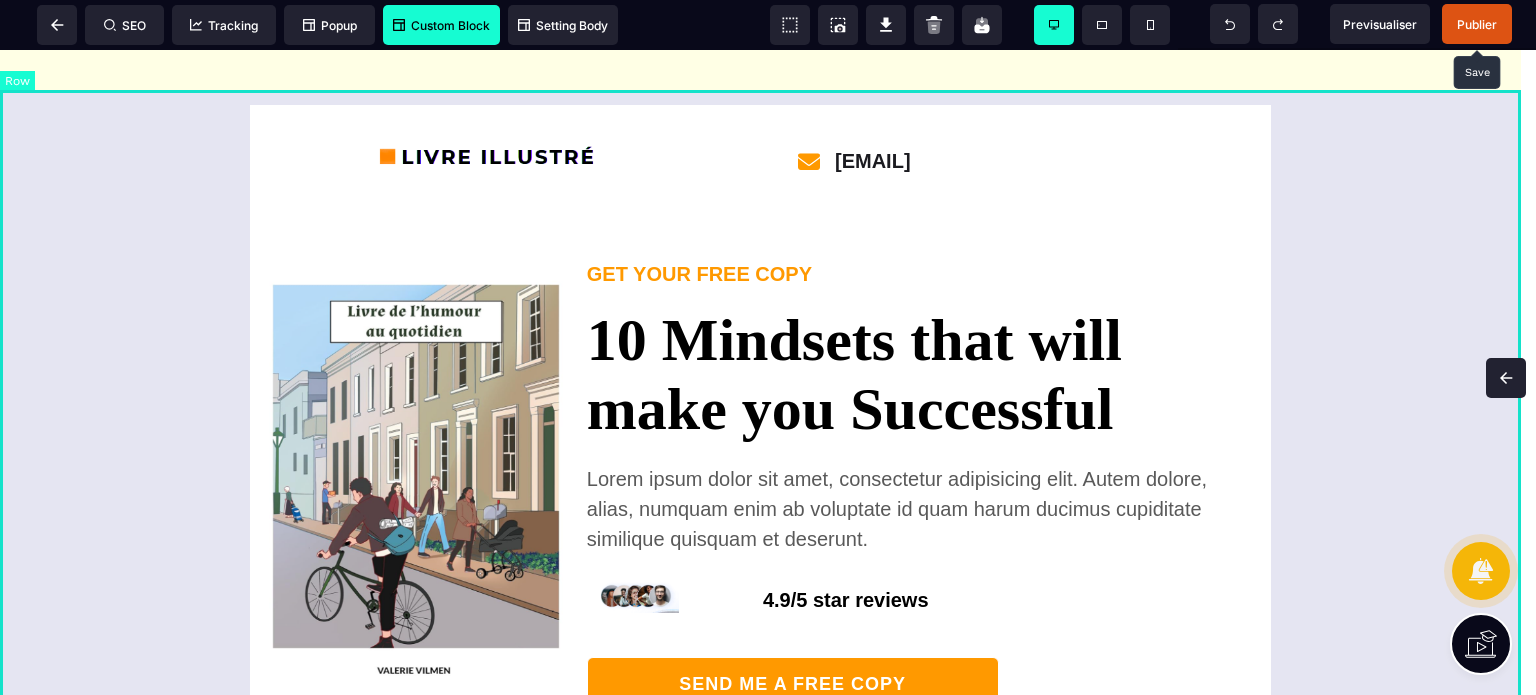 click on "[EMAIL] GET YOUR FREE COPY 10 Mindsets that will make you Successful Lorem ipsum dolor sit amet, consectetur adipisicing elit. Autem dolore, alias, numquam enim ab voluptate id quam harum ducimus cupiditate similique quisquam et deserunt. 4.9/5 star reviews SEND ME A FREE COPY" at bounding box center [768, 431] 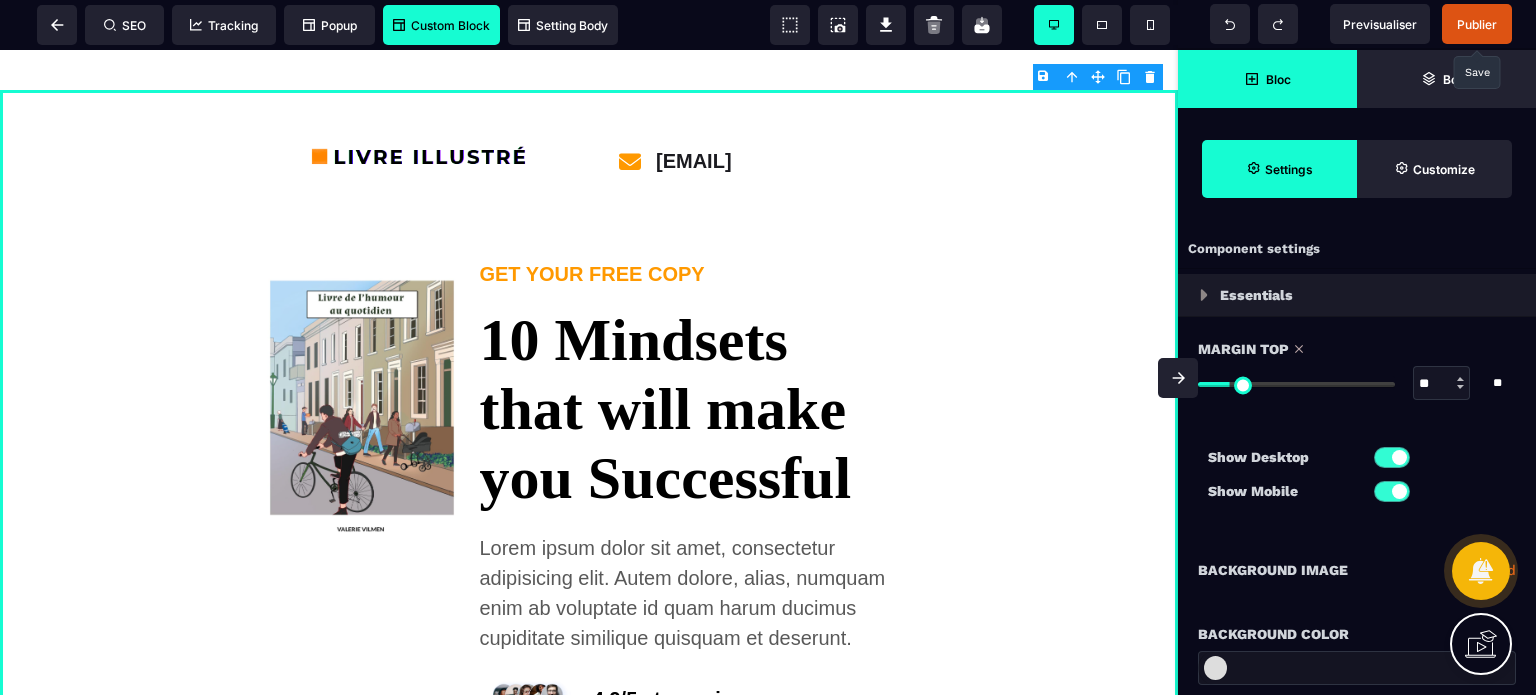 type on "*" 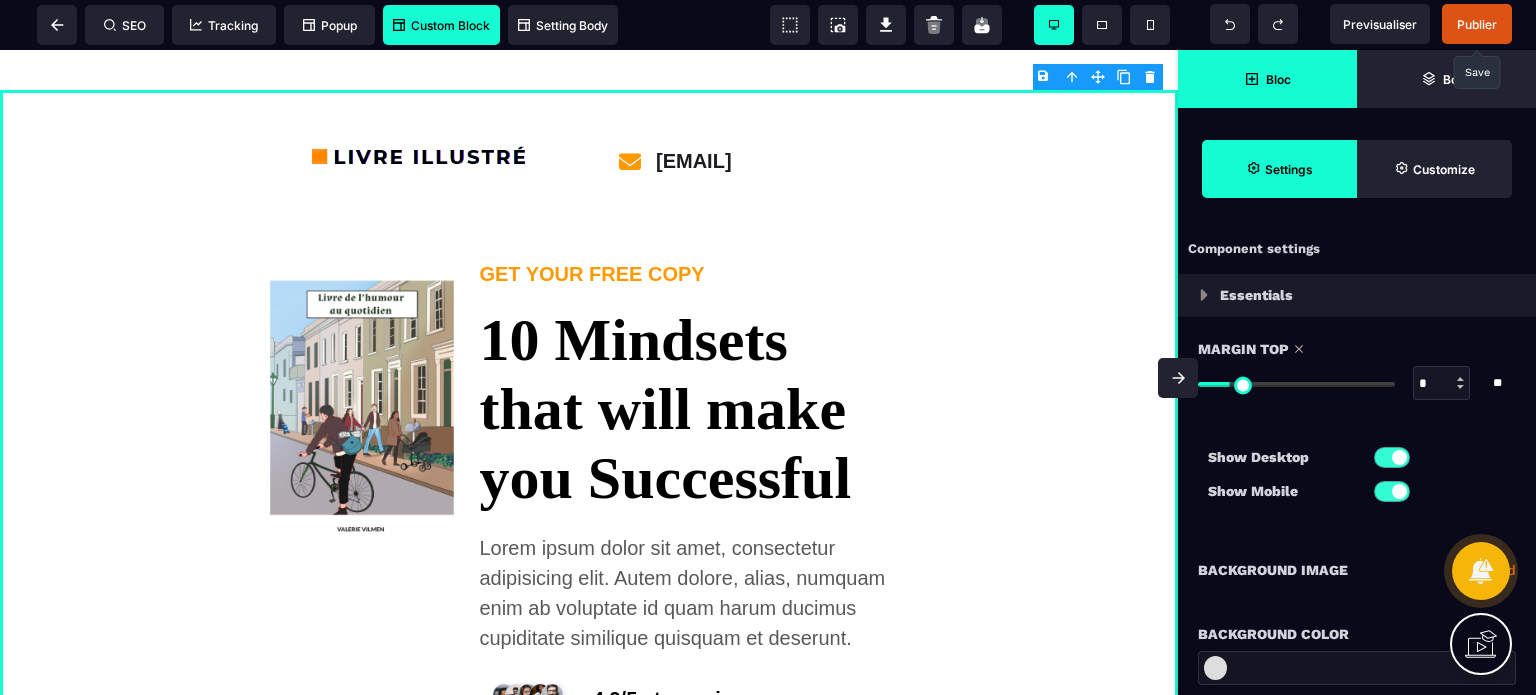 type on "*" 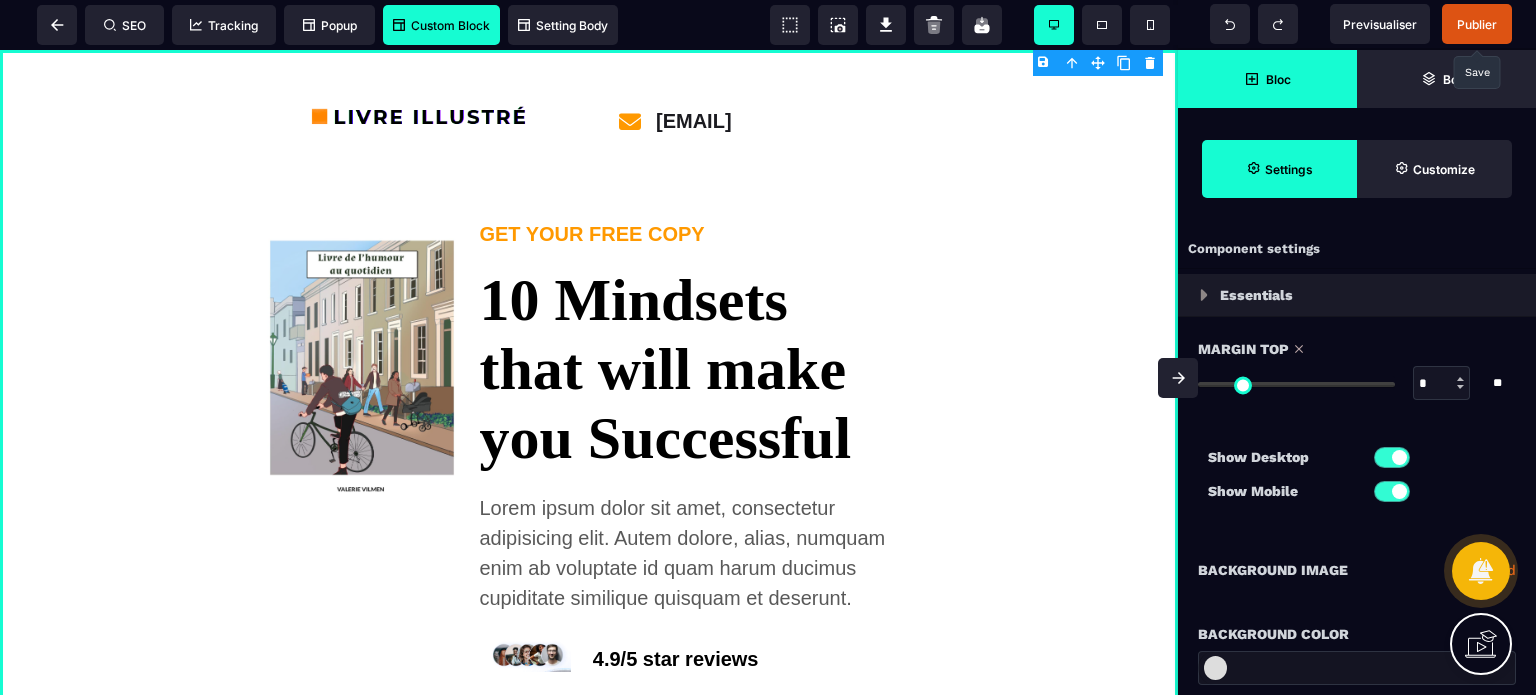 drag, startPoint x: 1229, startPoint y: 386, endPoint x: 983, endPoint y: 411, distance: 247.26706 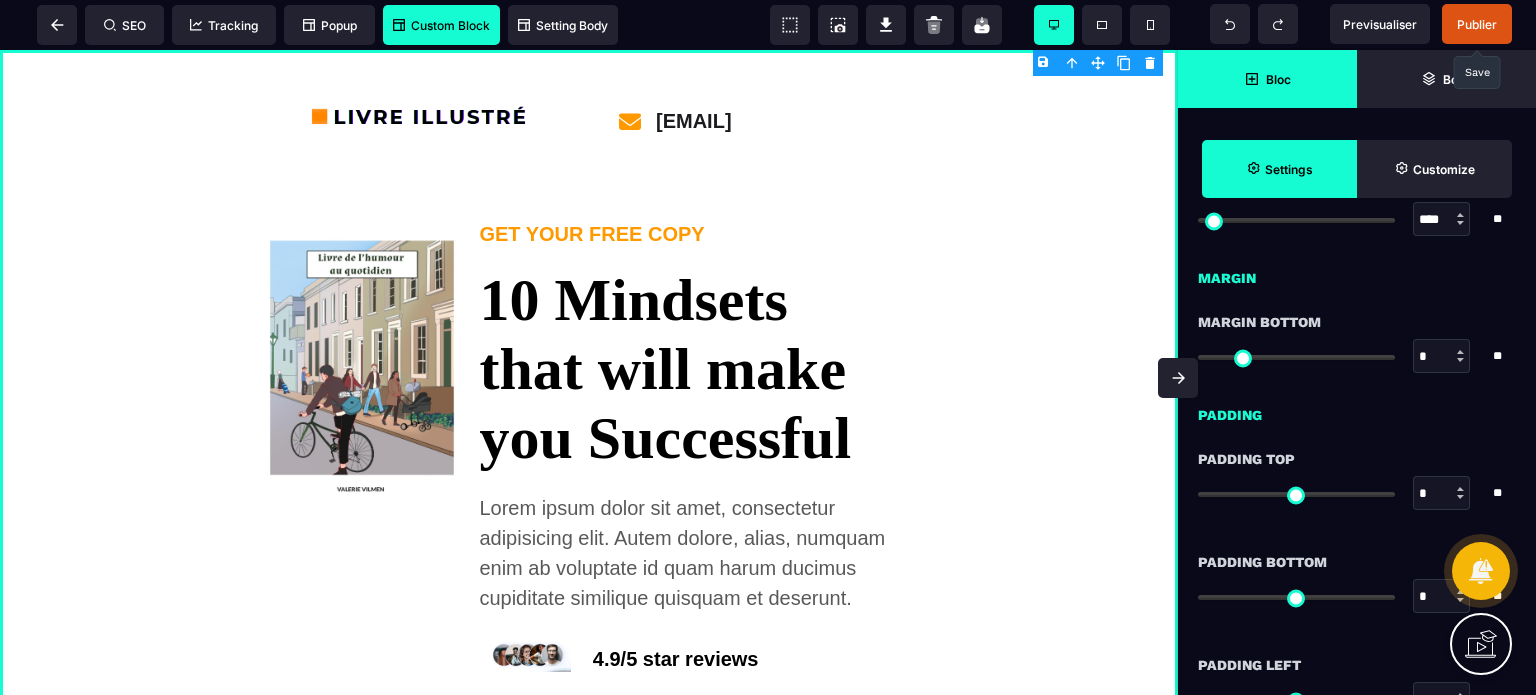 scroll, scrollTop: 1600, scrollLeft: 0, axis: vertical 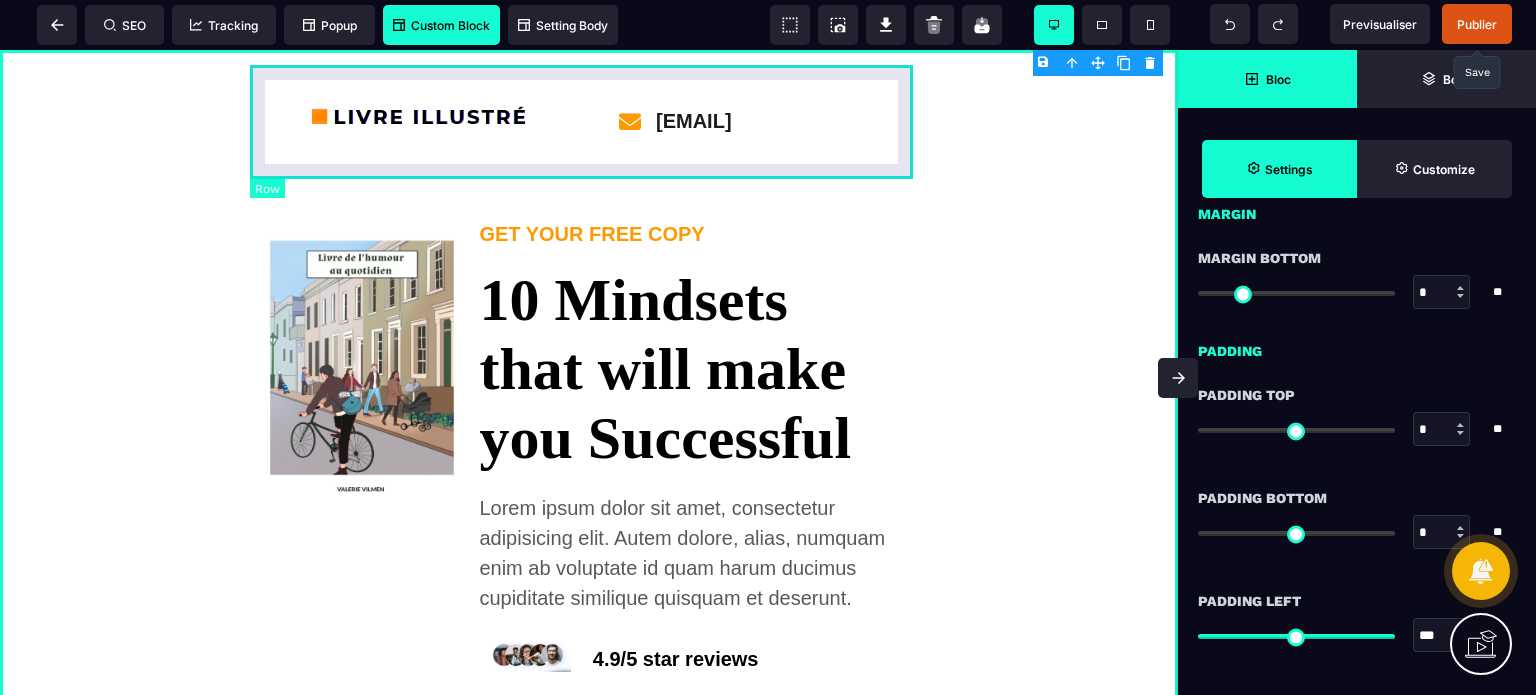 click on "[EMAIL]" at bounding box center [589, 121] 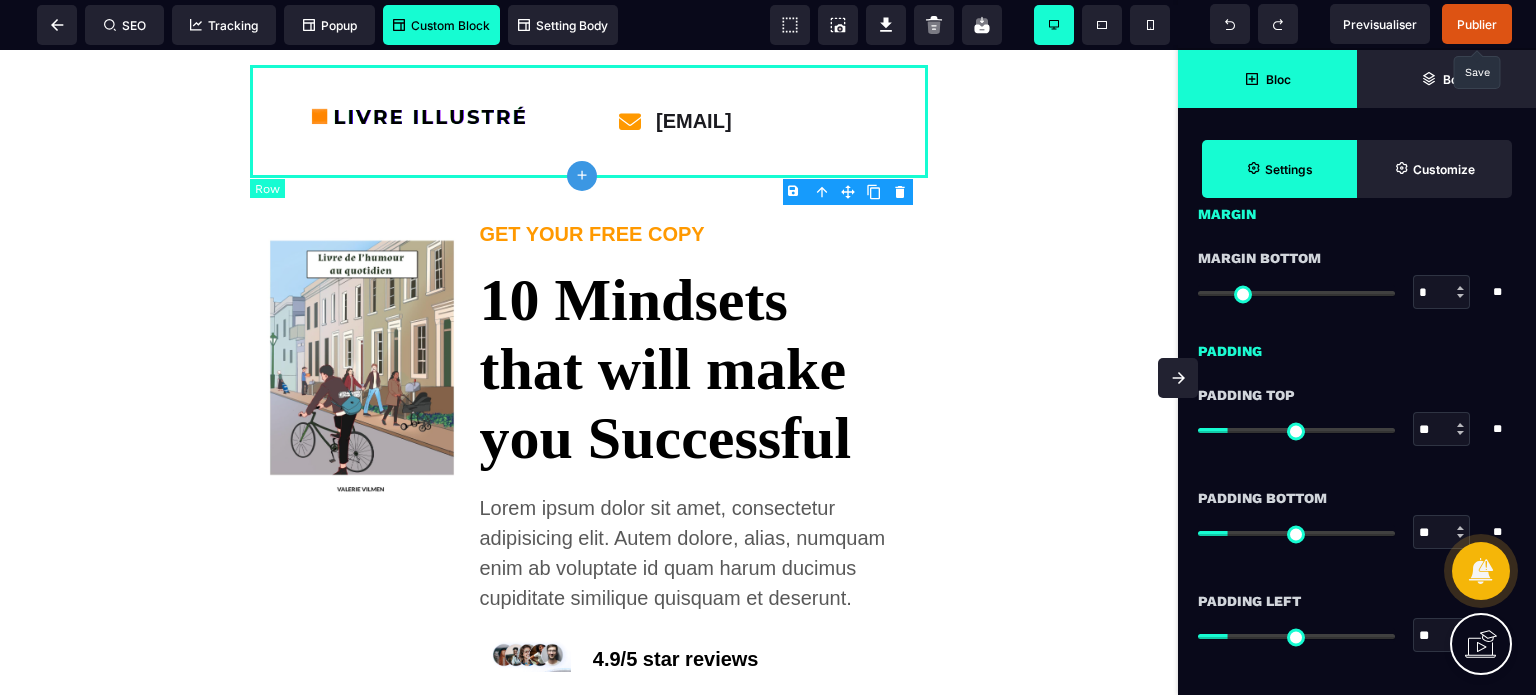 type on "*" 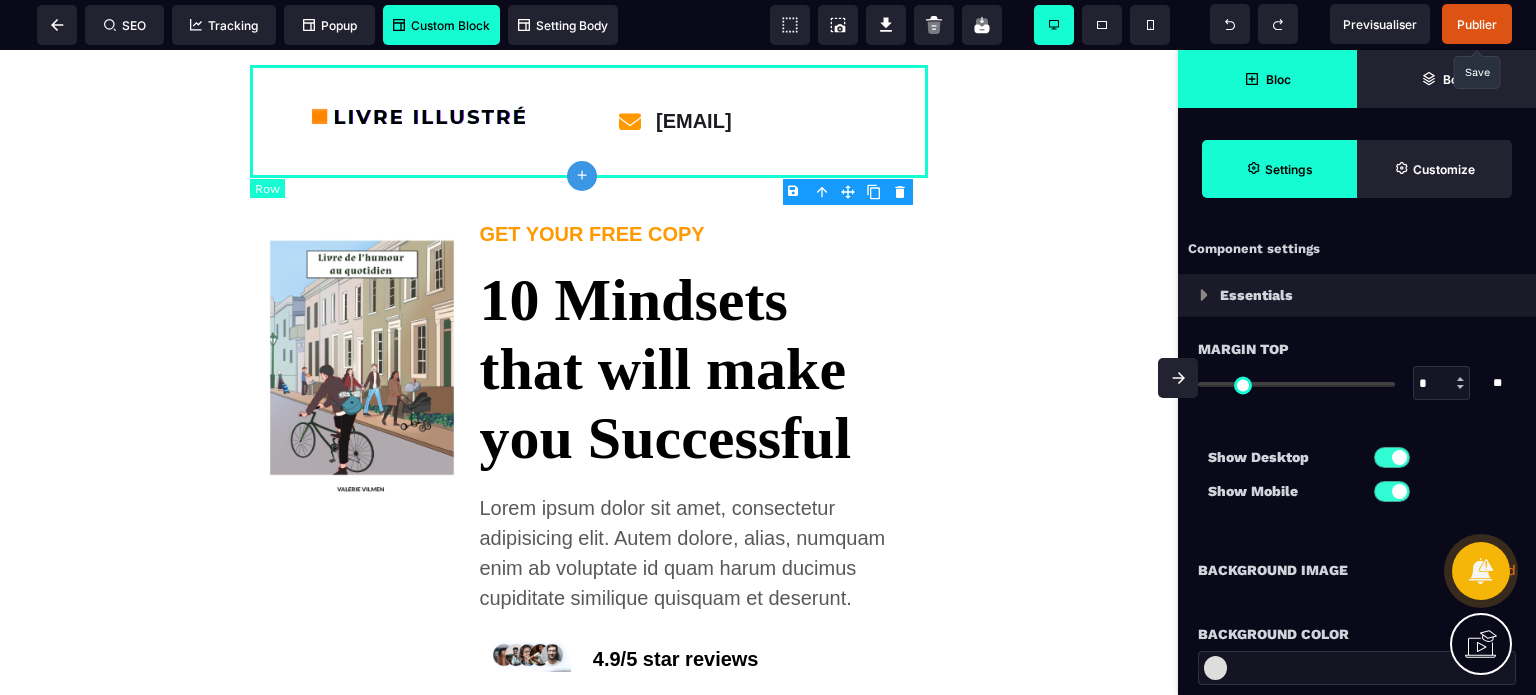 select on "**" 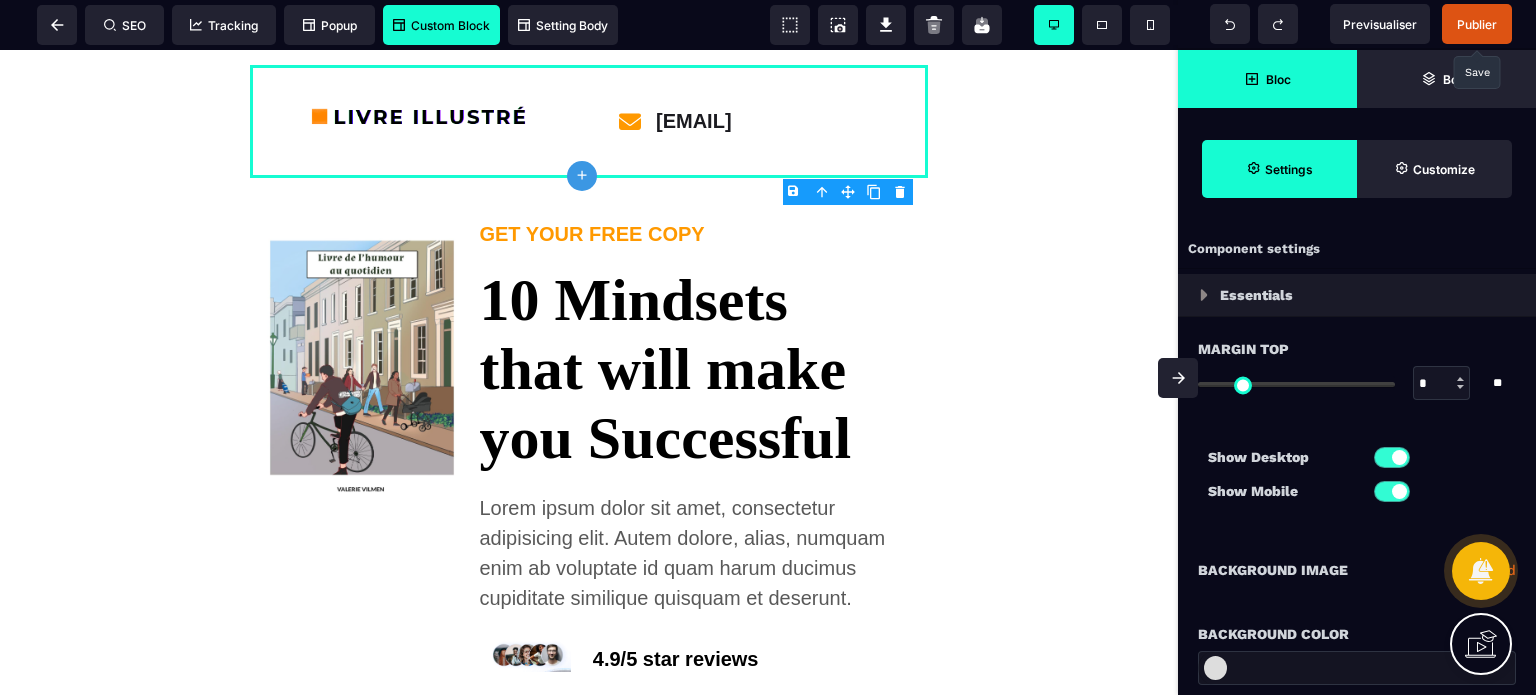 click on "**********" at bounding box center [1357, 570] 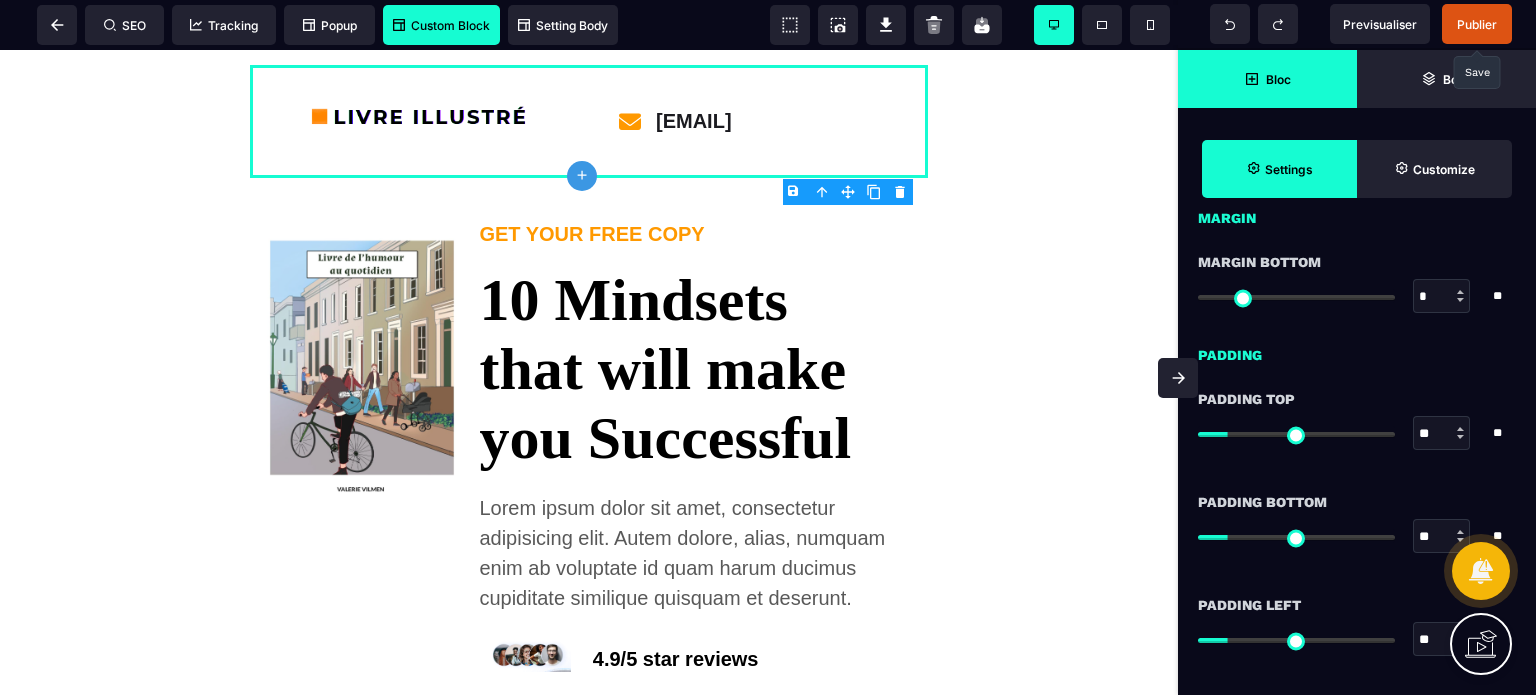 scroll, scrollTop: 1640, scrollLeft: 0, axis: vertical 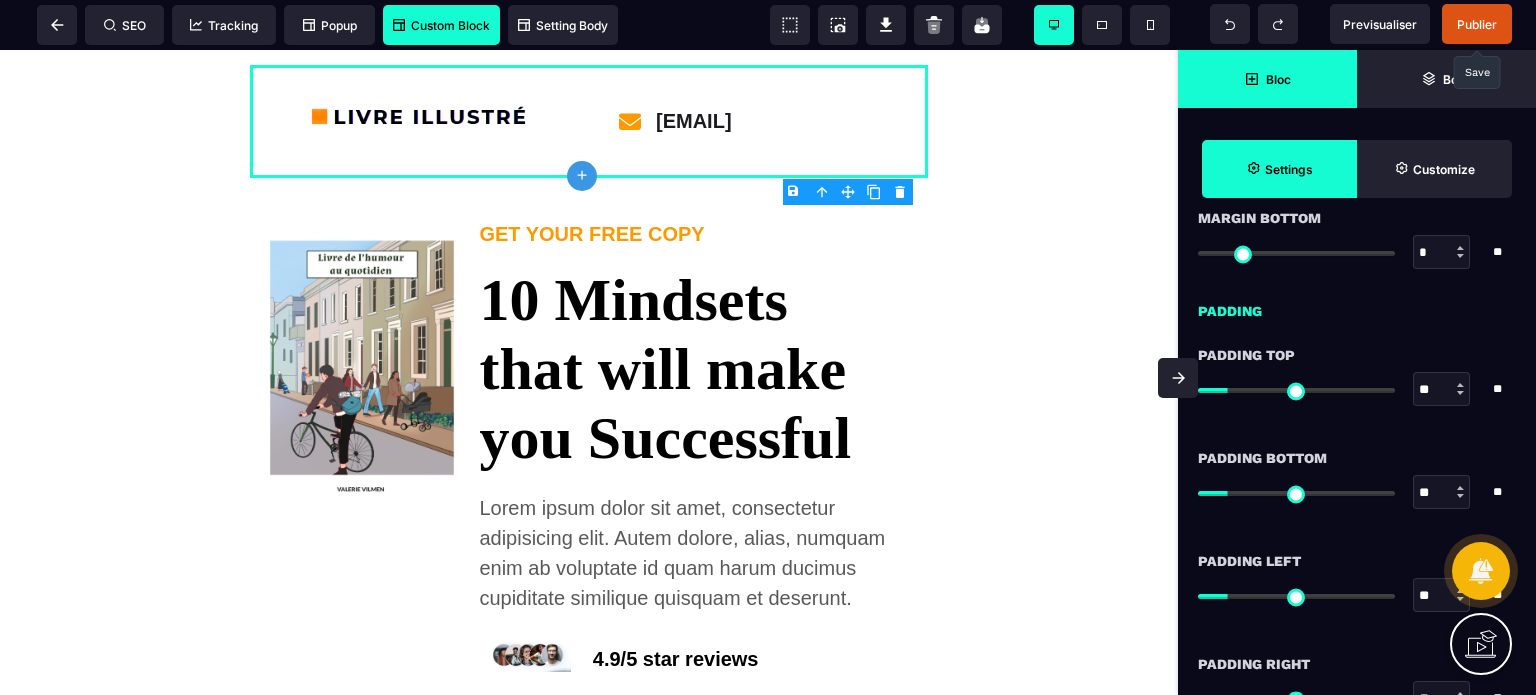 type on "**" 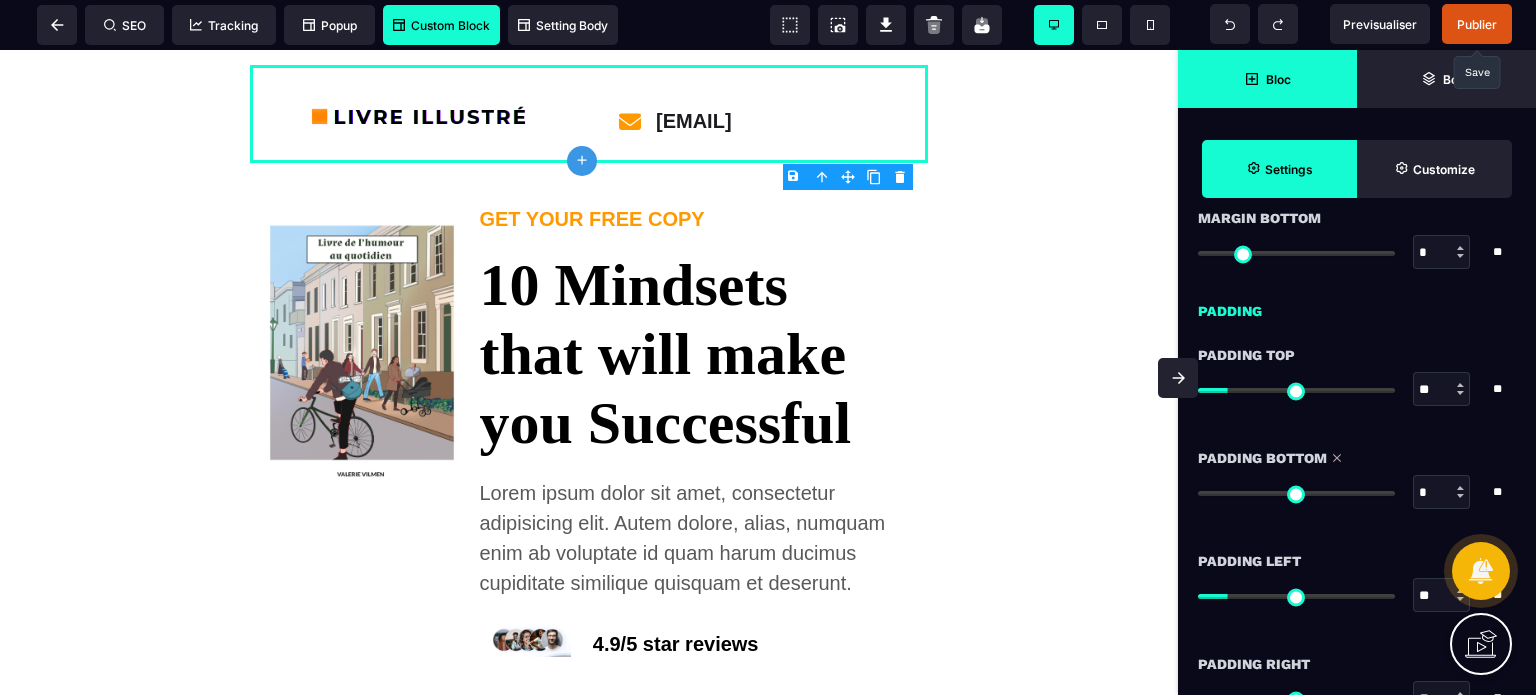 drag, startPoint x: 1230, startPoint y: 491, endPoint x: 1116, endPoint y: 489, distance: 114.01754 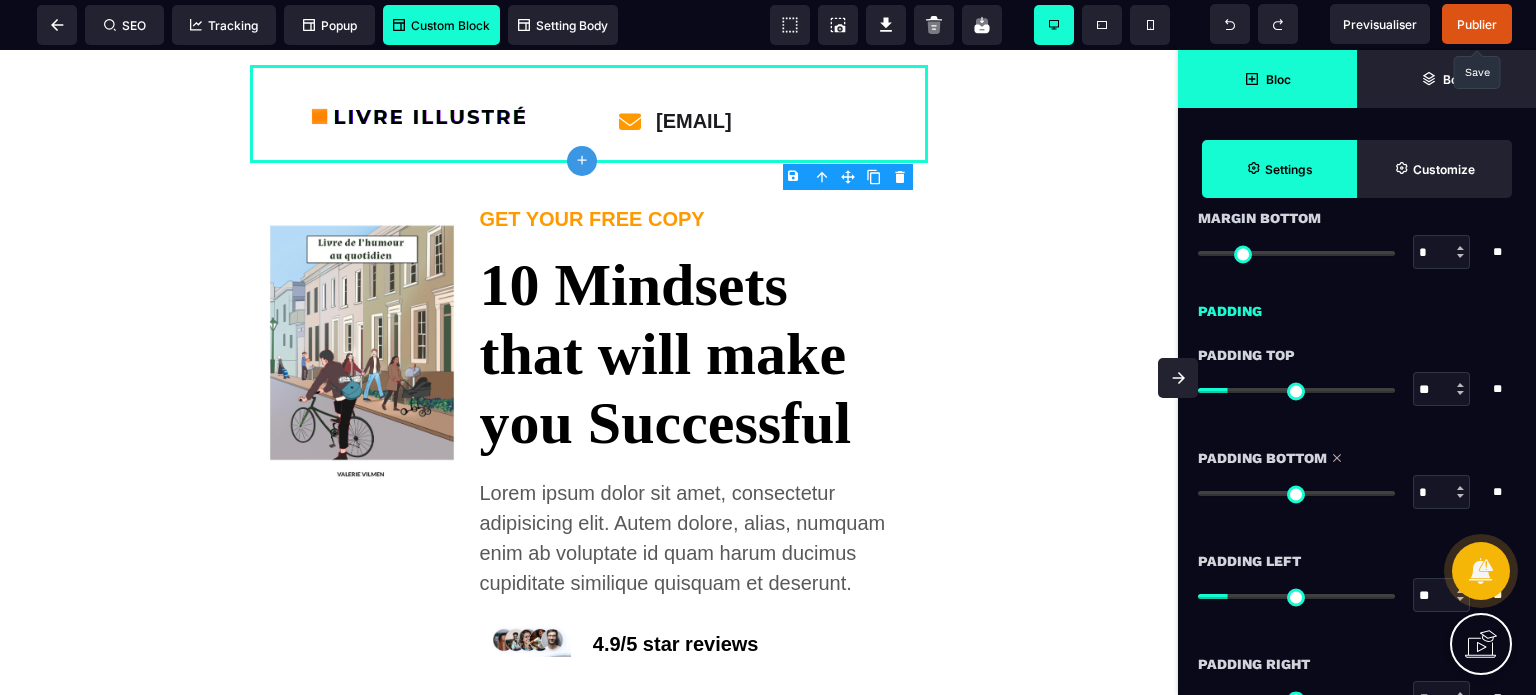 click at bounding box center [1296, 493] 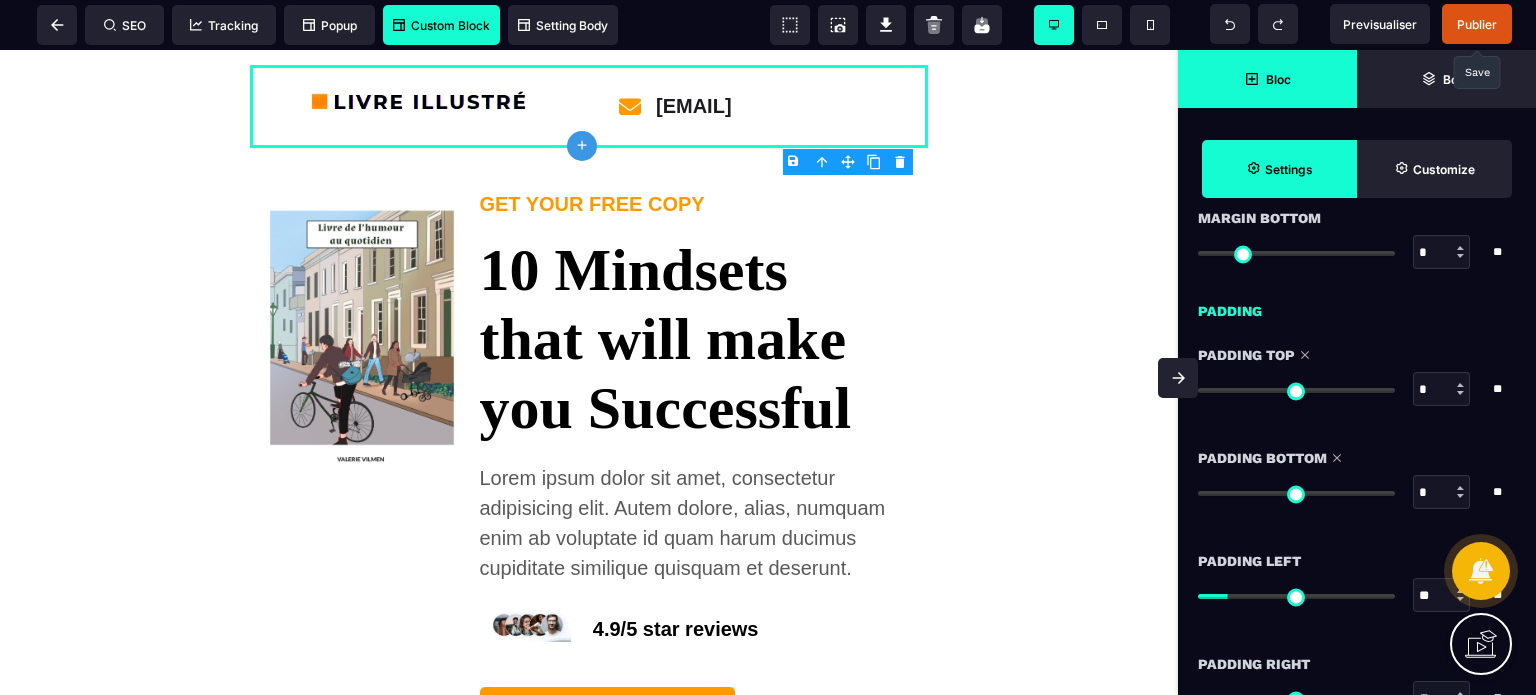 drag, startPoint x: 1228, startPoint y: 387, endPoint x: 1132, endPoint y: 405, distance: 97.67292 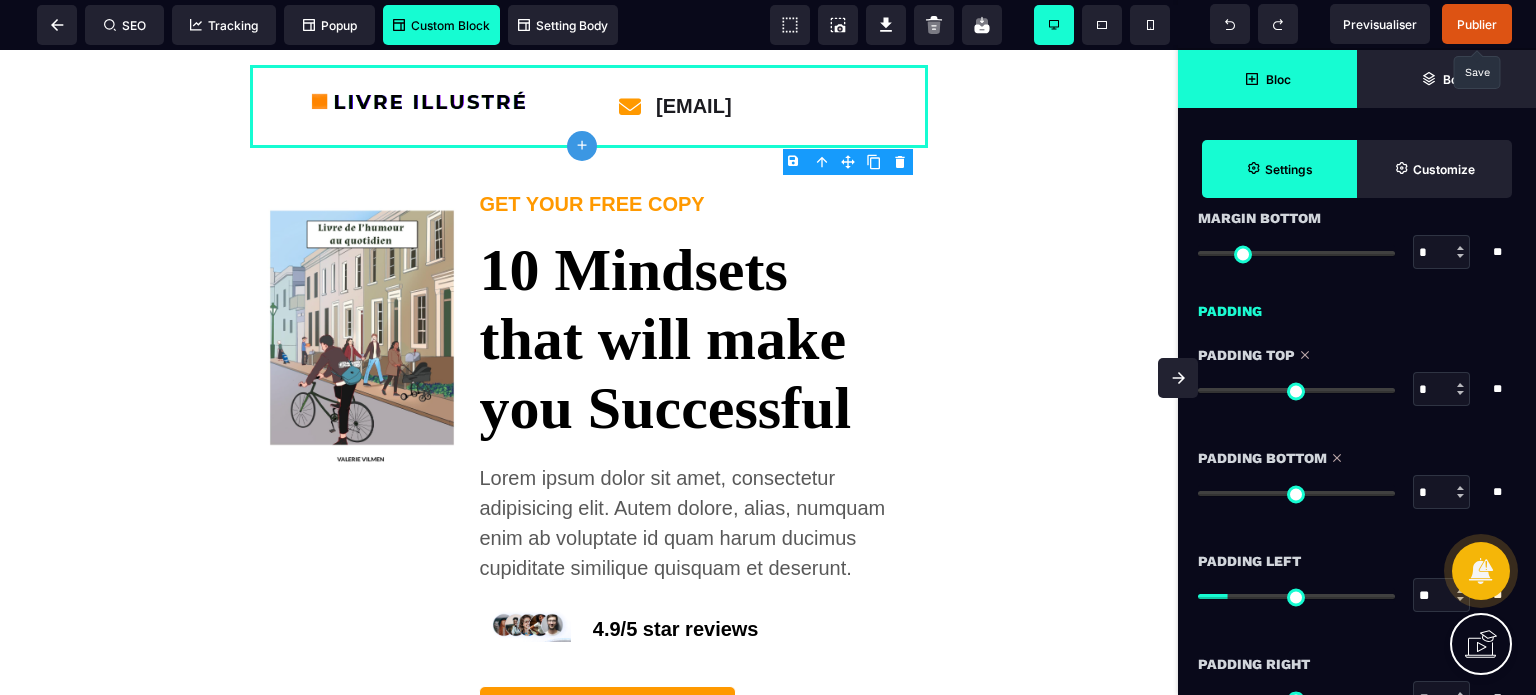 click at bounding box center (1296, 390) 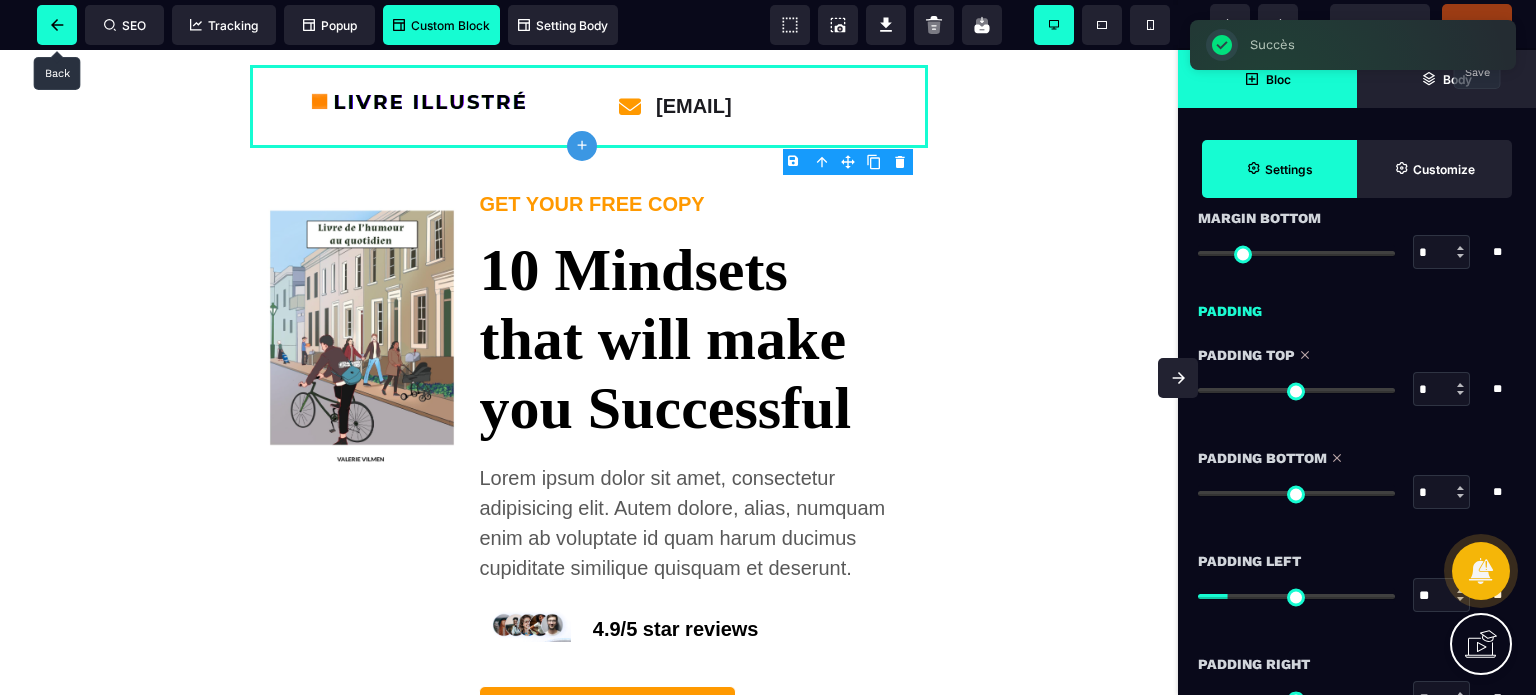 click at bounding box center (57, 25) 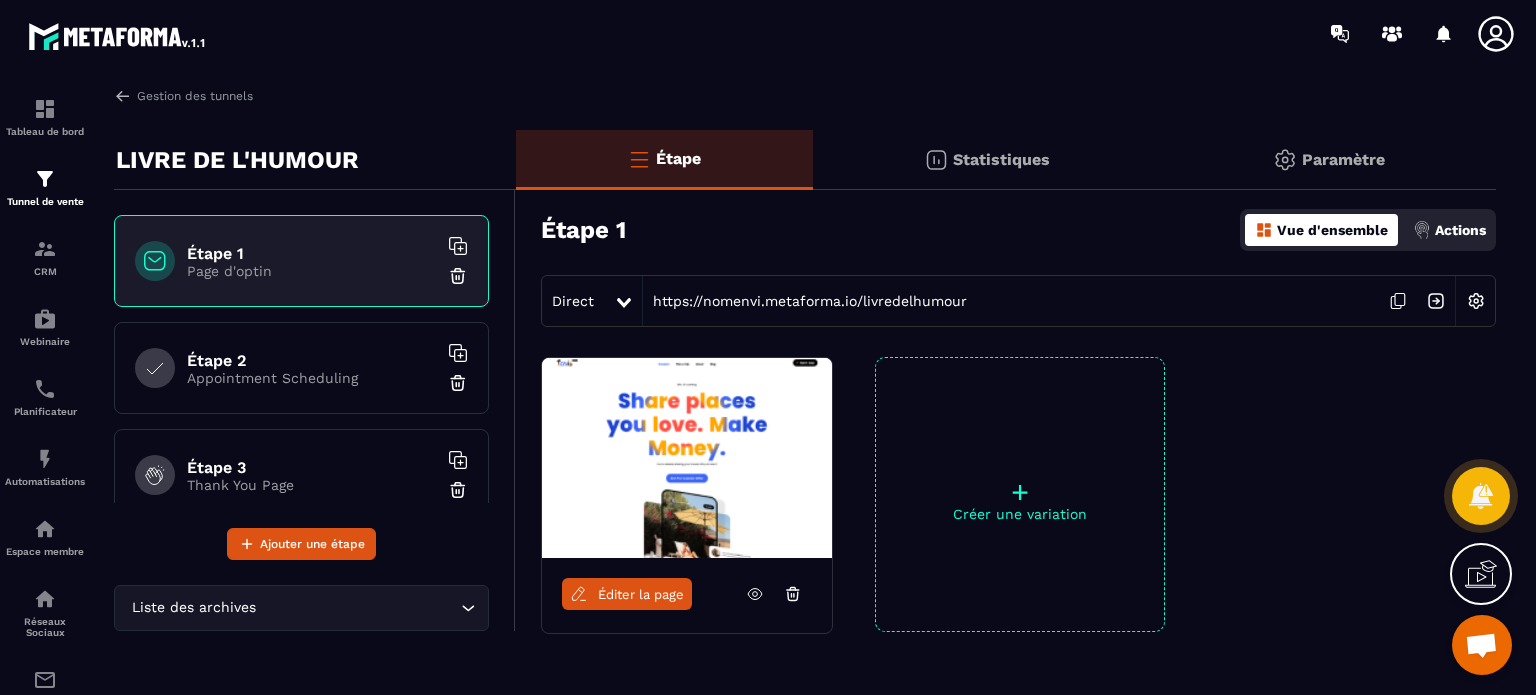 click 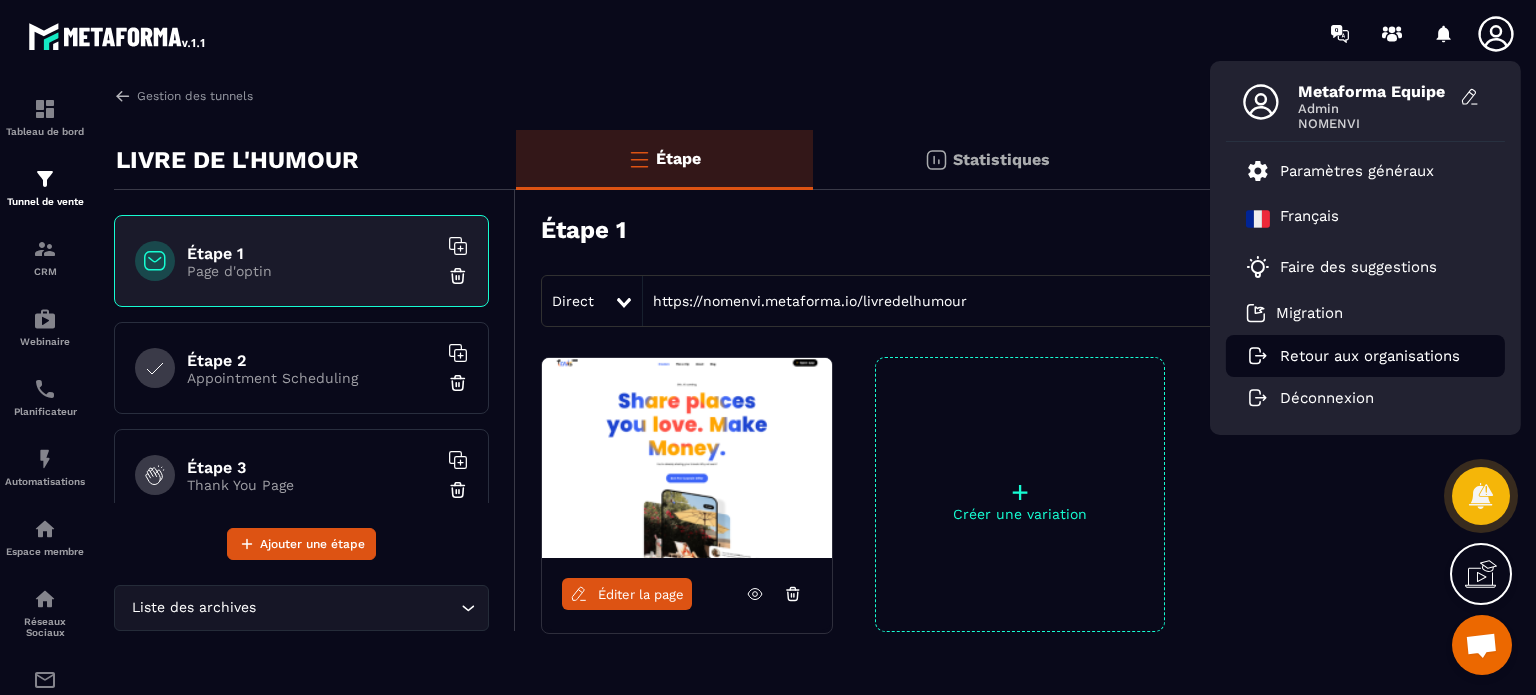 click on "Retour aux organisations" at bounding box center [1365, 356] 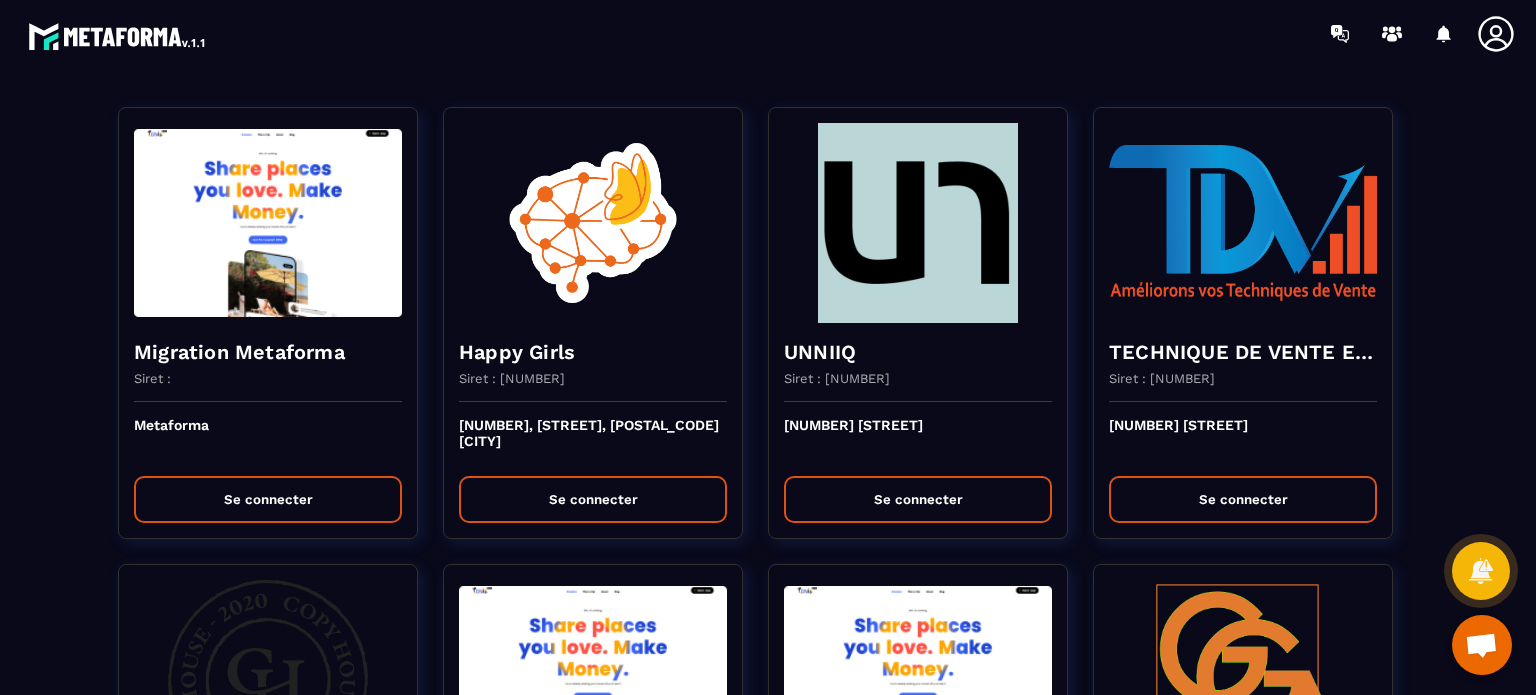 click on "Migration Metaforma  Siret :  Metaforma  Se connecter  Happy Girls  Siret : [NUMBER] [NUMBER], [STREET]  Se connecter  UNNIIQ  Siret : [NUMBER] [NUMBER] [STREET]  Se connecter  TECHNIQUE DE VENTE EDITION  Siret : [NUMBER] [NUMBER] [STREET]  Se connecter  Copy House  Siret : [NUMBER] [NUMBER] [STREET]  Se connecter  Allianceimmo Suisse  Siret :  [STREET] [NUMBER]  Se connecter  SOLUTIONS ET MANAGERS  Siret : [NUMBER] [NUMBER] [STREET] [POSTAL_CODE] [CITY]  Se connecter  prepabloc  Siret : [NUMBER] [NUMBER], [STREET]  Se connecter  Et si on s'posait ?  Siret : [NUMBER] [NUMBER] [STREET]  Se connecter  KILUKRU  Siret : [NUMBER] [NUMBER] [STREET]  Se connecter  SARL ORGONITES  Siret : [NUMBER] [NUMBER] [STREET]  Se connecter  MANUELA ROSSELL  Siret : [NUMBER] [NUMBER] [STREET]  Se connecter  Aligner  Siret : [NUMBER] [NUMBER] [STREET] [POSTAL_CODE] [CITY]  Se connecter  BR FORMATIONS  Siret : [NUMBER] [LAST]" at bounding box center [768, 2660] 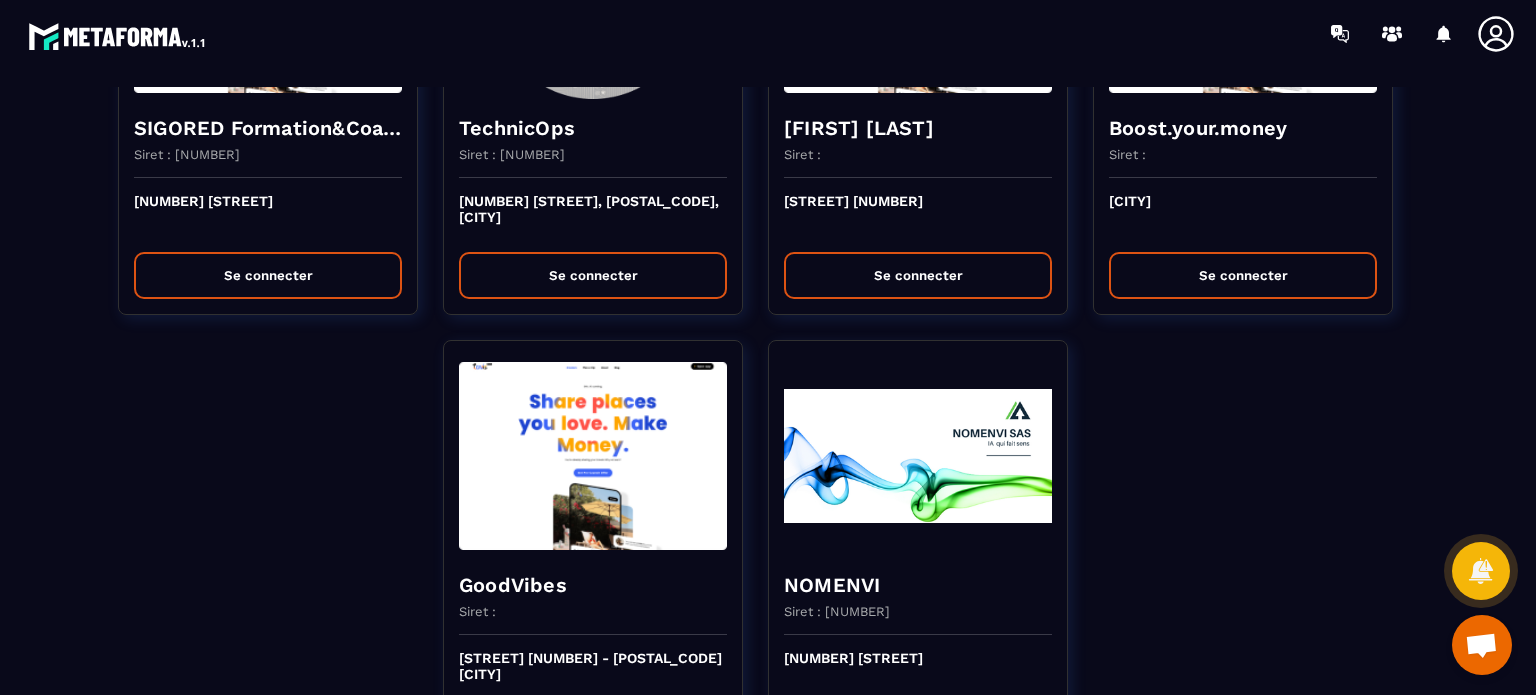 scroll, scrollTop: 4473, scrollLeft: 0, axis: vertical 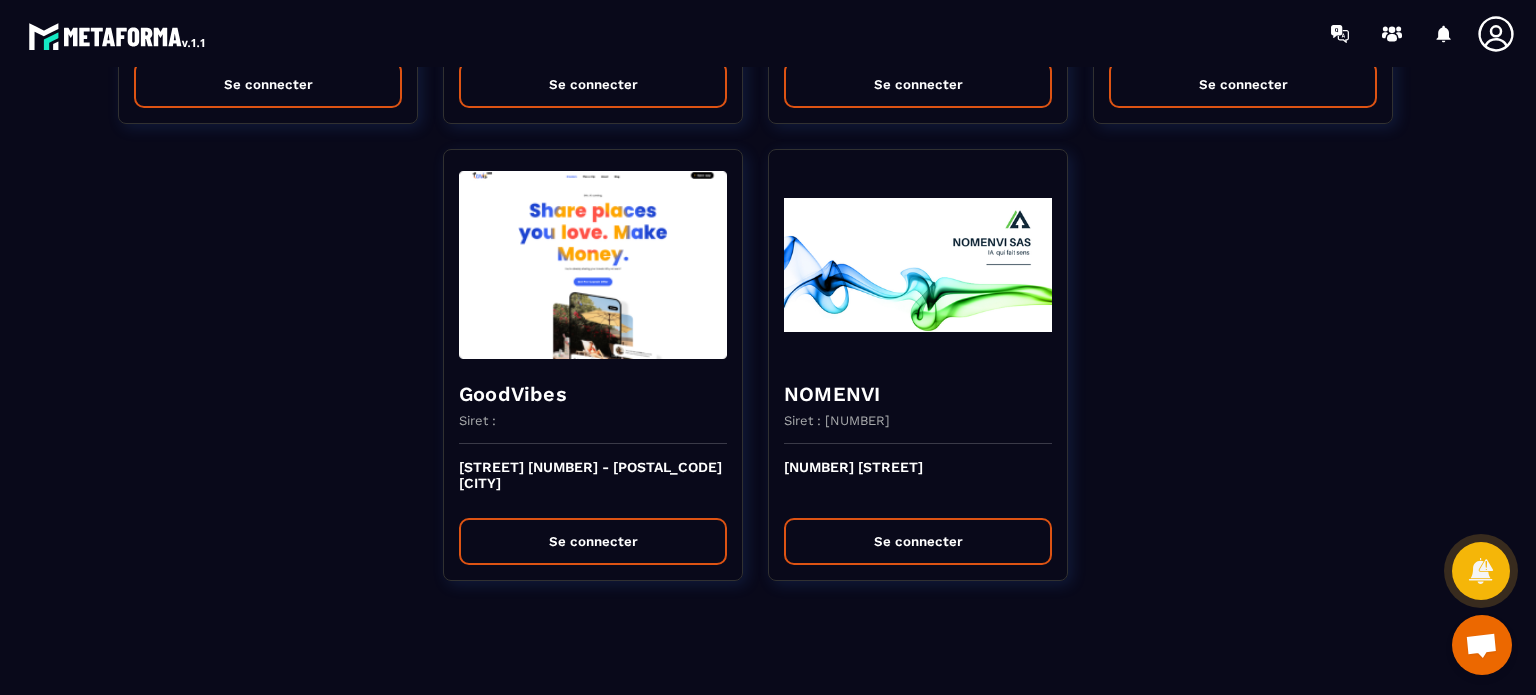 click on "Migration Metaforma  Siret :  Metaforma  Se connecter  Happy Girls  Siret : [NUMBER] [NUMBER], [STREET]  Se connecter  UNNIIQ  Siret : [NUMBER] [NUMBER] [STREET]  Se connecter  TECHNIQUE DE VENTE EDITION  Siret : [NUMBER] [NUMBER] [STREET]  Se connecter  Copy House  Siret : [NUMBER] [NUMBER] [STREET]  Se connecter  Allianceimmo Suisse  Siret :  [STREET] [NUMBER]  Se connecter  SOLUTIONS ET MANAGERS  Siret : [NUMBER] [NUMBER] [STREET] [POSTAL_CODE] [CITY]  Se connecter  prepabloc  Siret : [NUMBER] [NUMBER], [STREET]  Se connecter  Et si on s'posait ?  Siret : [NUMBER] [NUMBER] [STREET]  Se connecter  KILUKRU  Siret : [NUMBER] [NUMBER] [STREET]  Se connecter  SARL ORGONITES  Siret : [NUMBER] [NUMBER] [STREET]  Se connecter  MANUELA ROSSELL  Siret : [NUMBER] [NUMBER] [STREET]  Se connecter  Aligner  Siret : [NUMBER] [NUMBER] [STREET] [POSTAL_CODE] [CITY]  Se connecter  BR FORMATIONS  Siret : [NUMBER] [LAST]" at bounding box center [768, -1868] 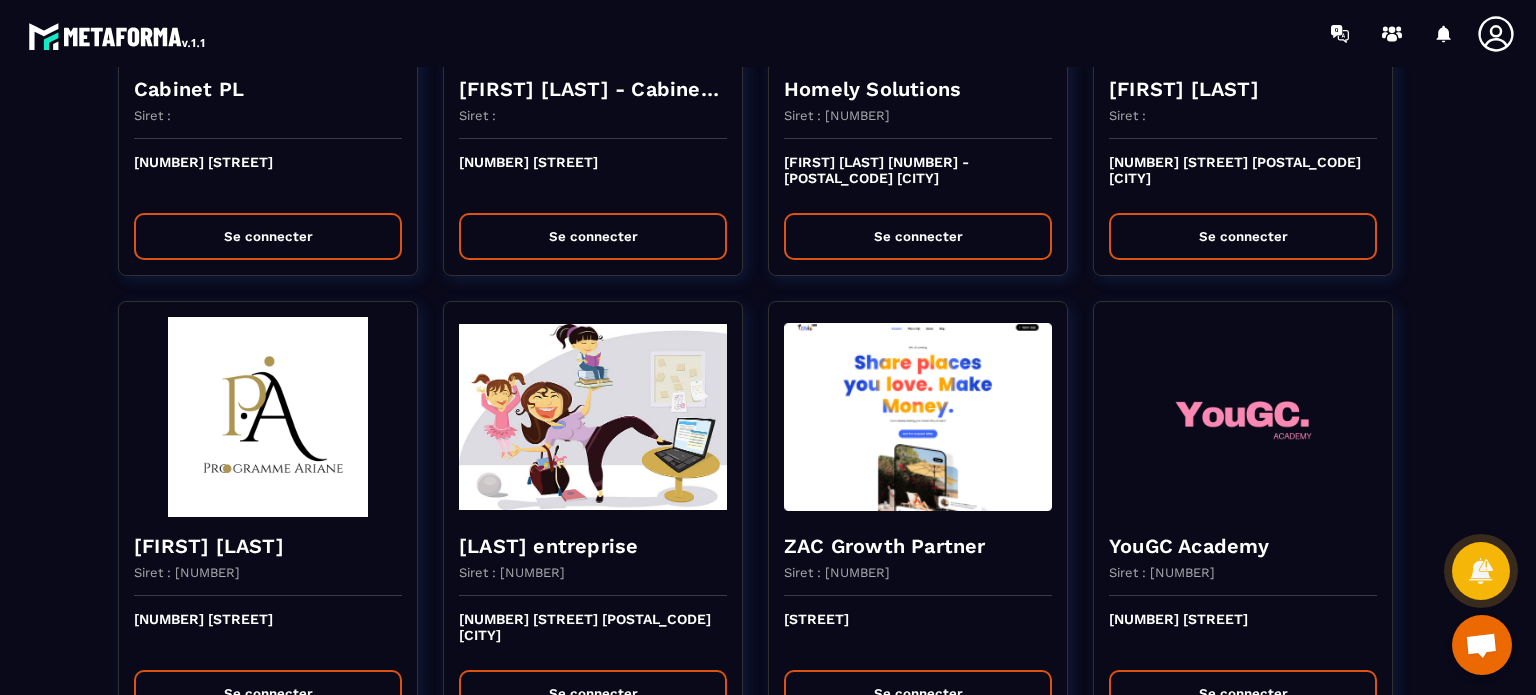 scroll, scrollTop: 2068, scrollLeft: 0, axis: vertical 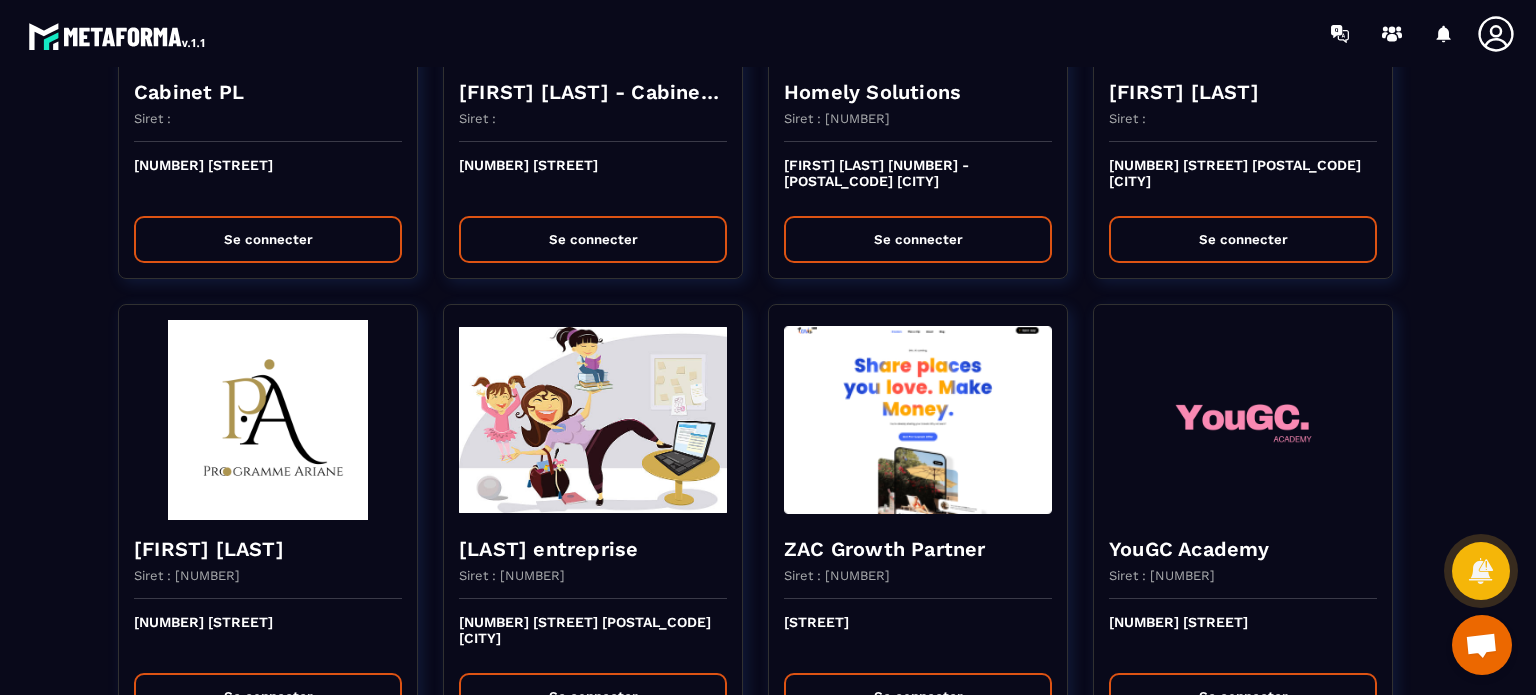click at bounding box center [1243, 420] 